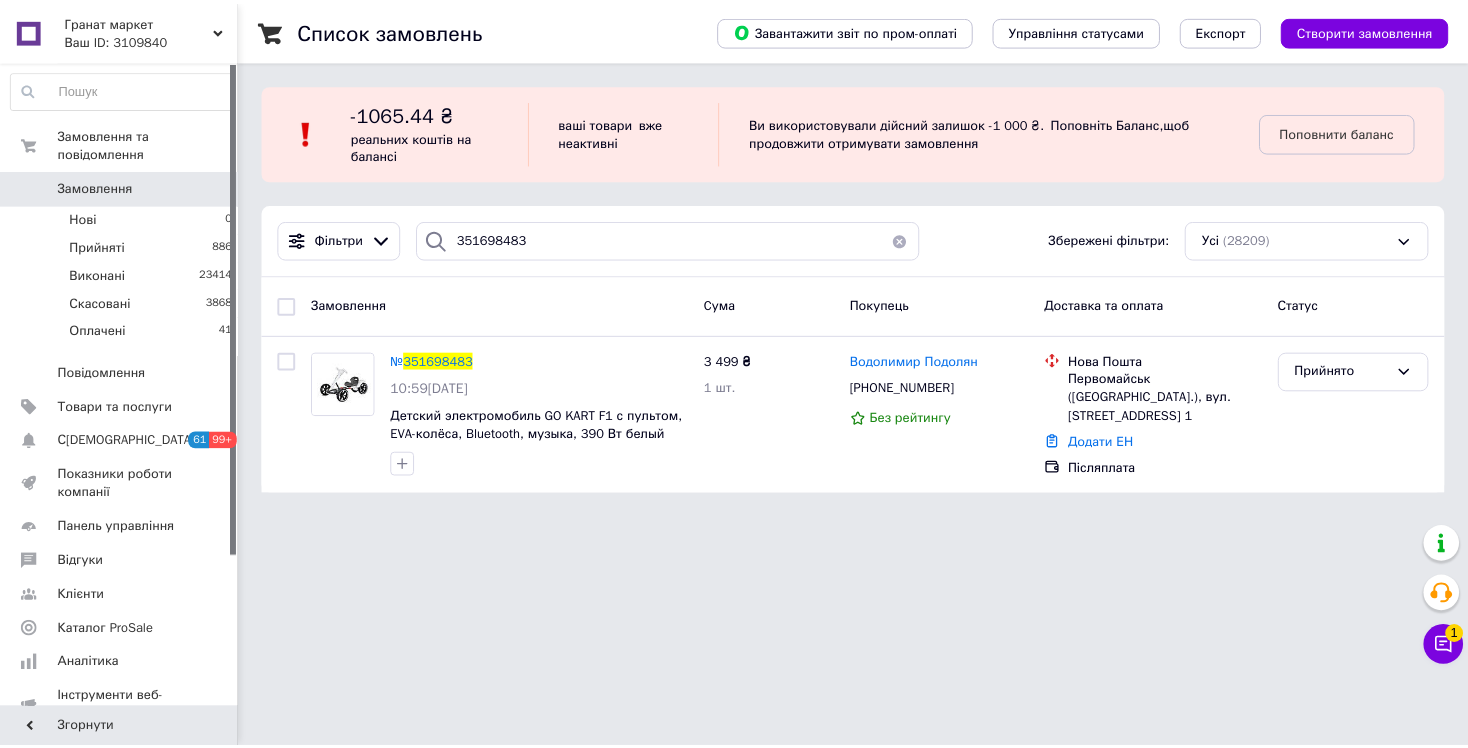 scroll, scrollTop: 0, scrollLeft: 0, axis: both 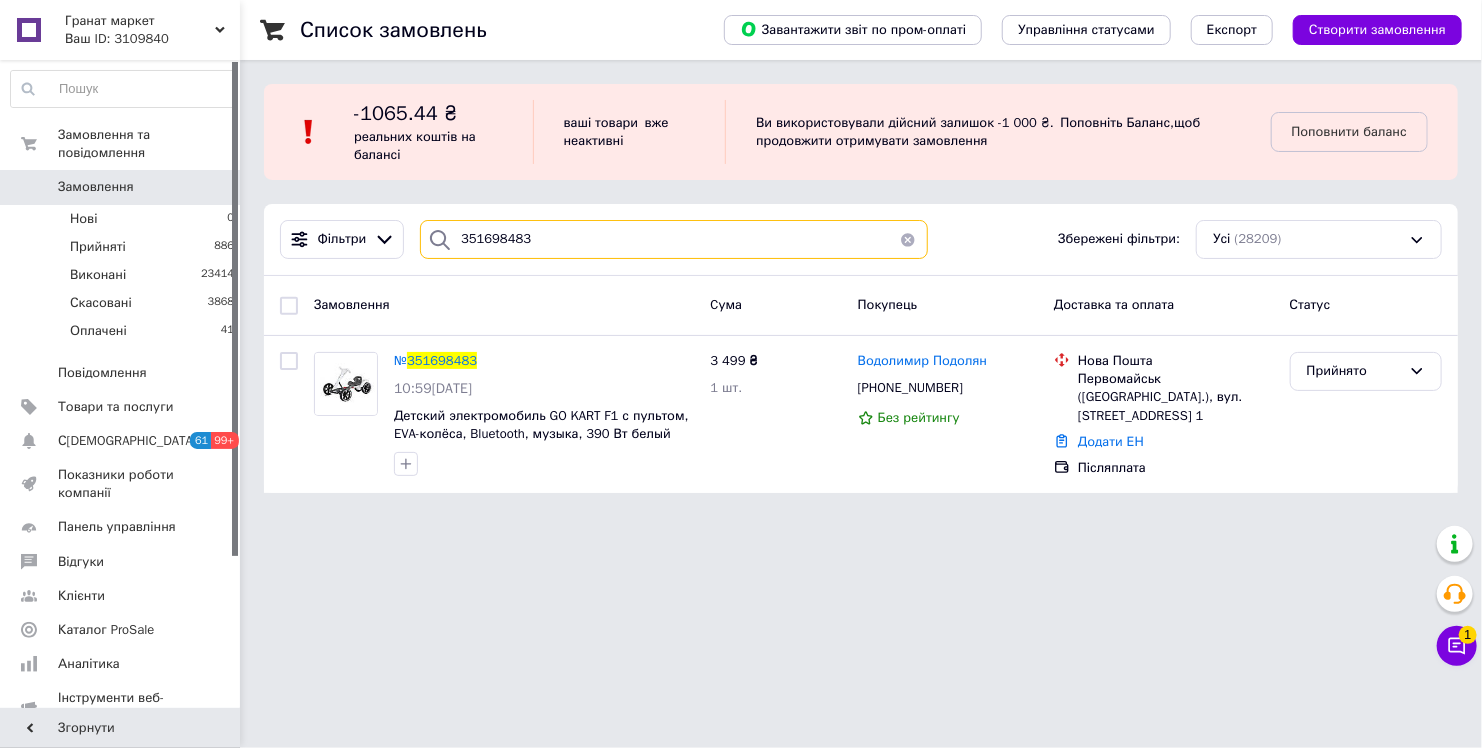 click on "351698483" at bounding box center (674, 239) 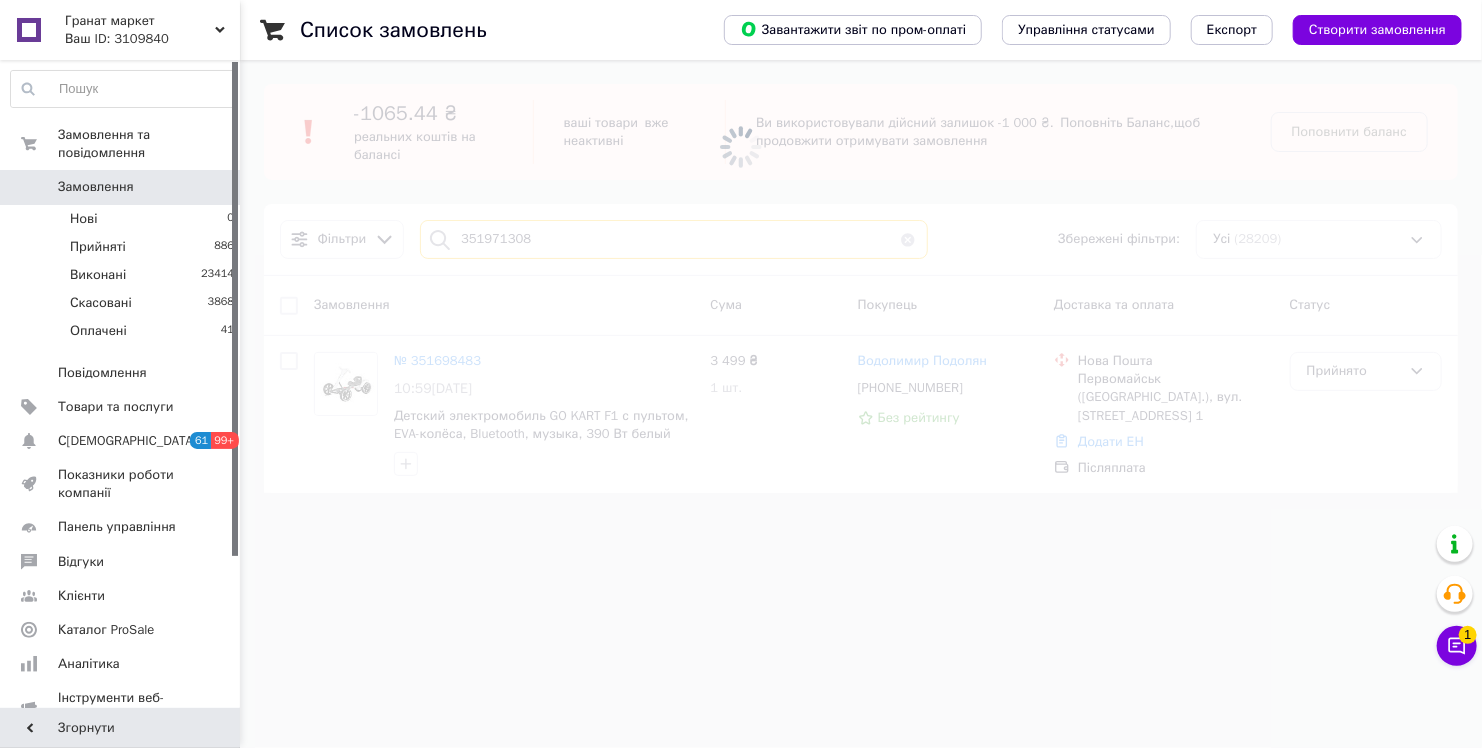 type on "351971308" 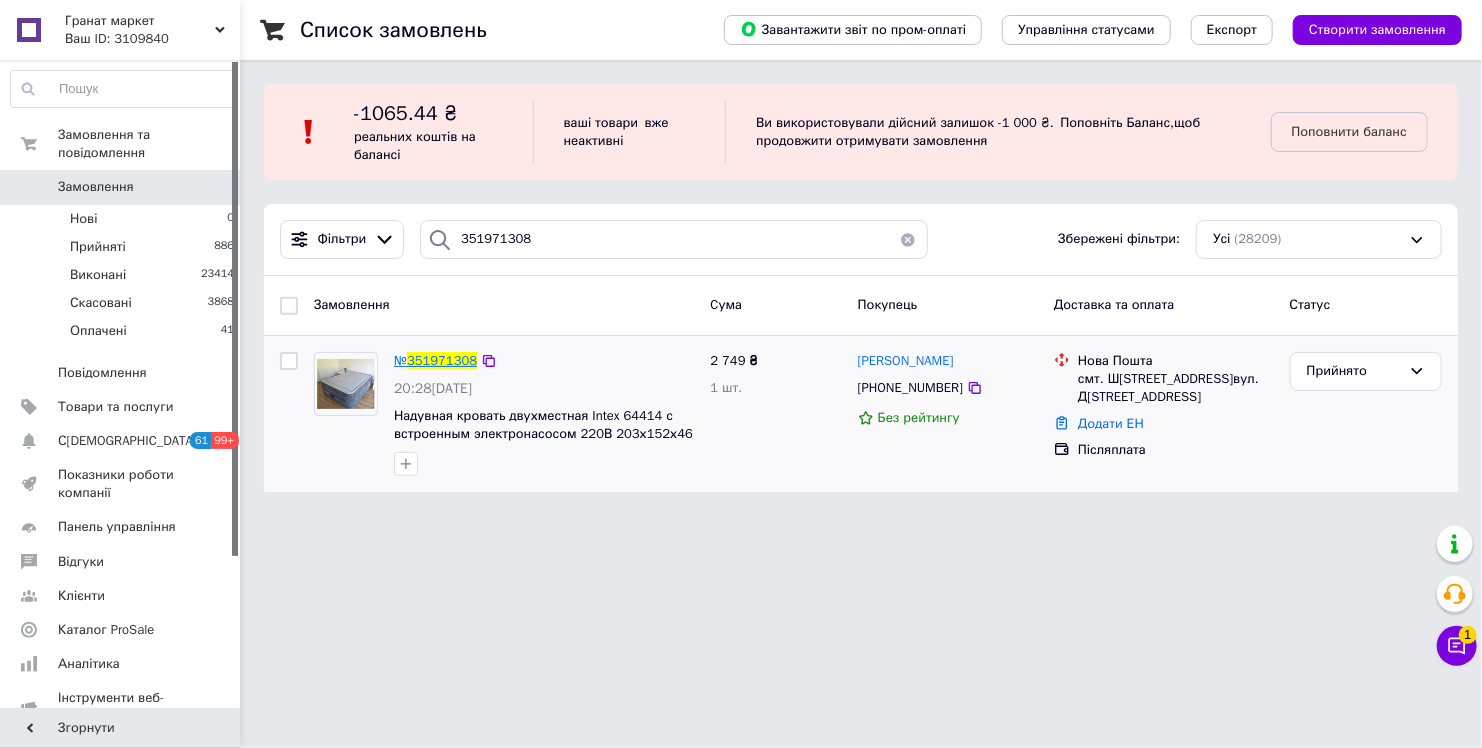 click on "351971308" at bounding box center (442, 360) 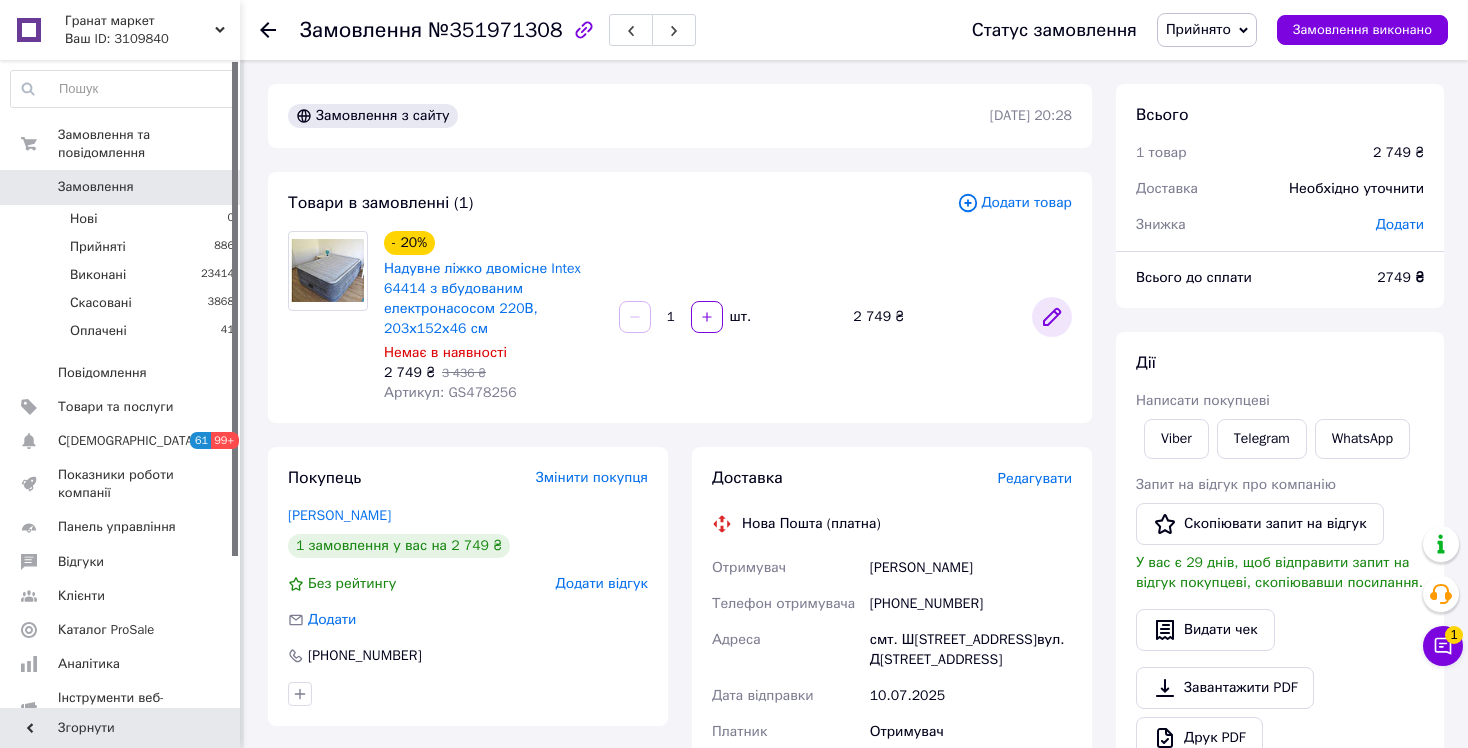 click at bounding box center [1052, 317] 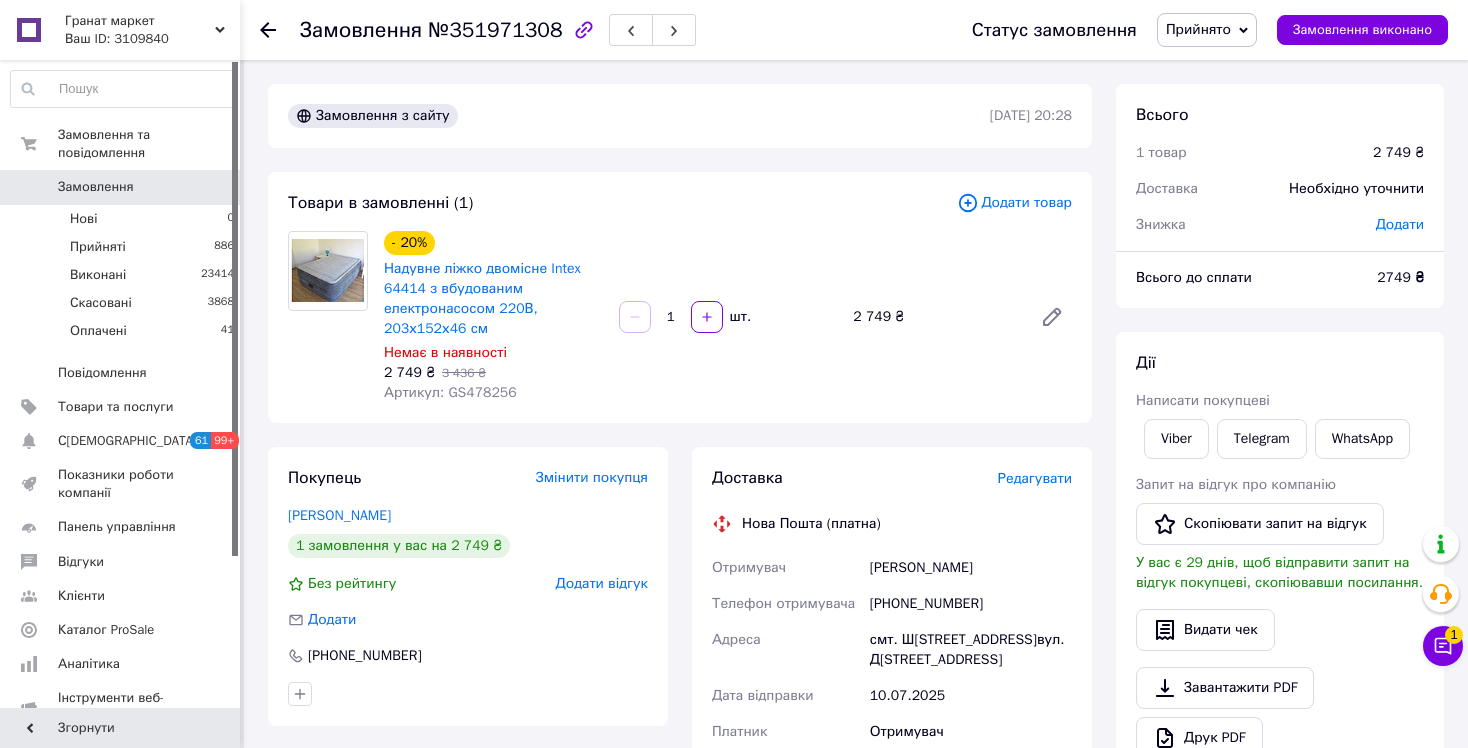 click on "Додати товар" at bounding box center (1014, 203) 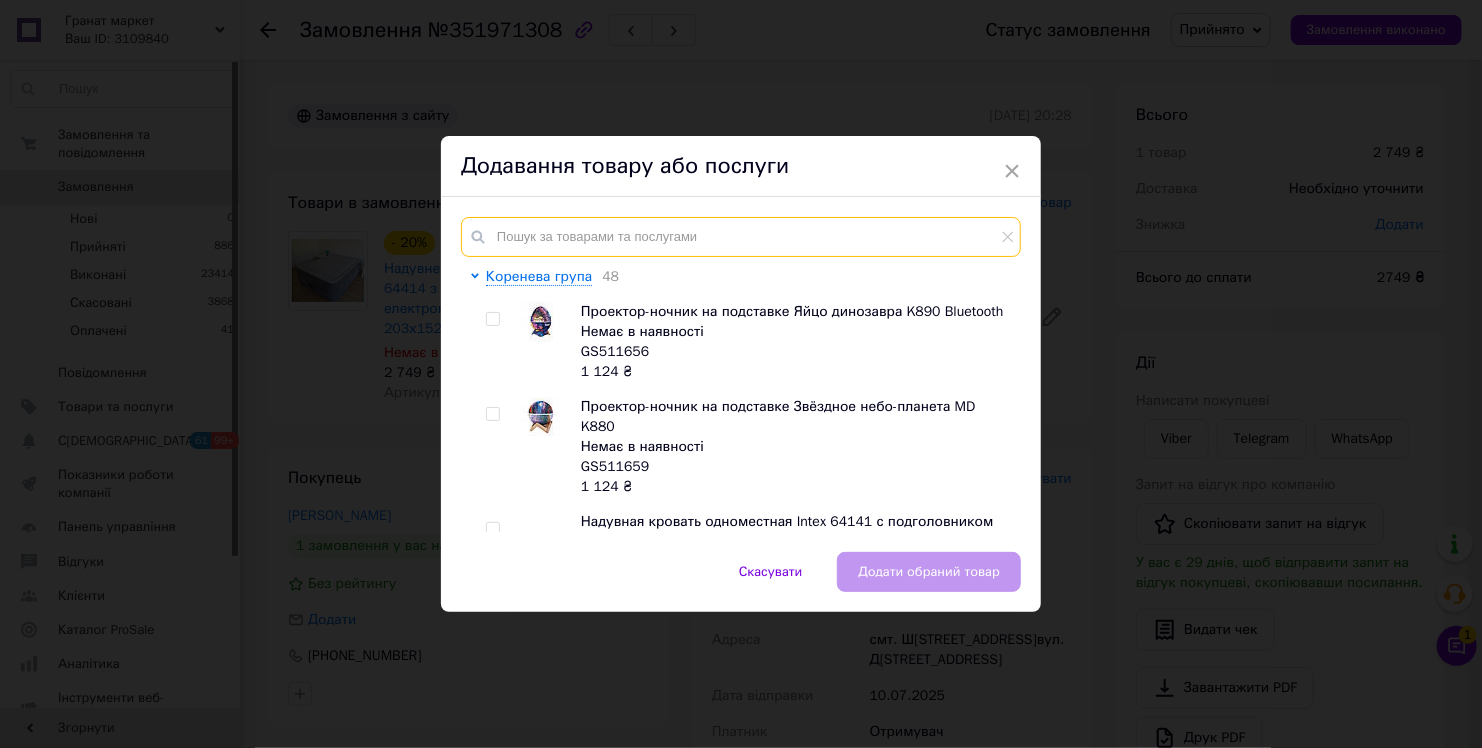 click at bounding box center [741, 237] 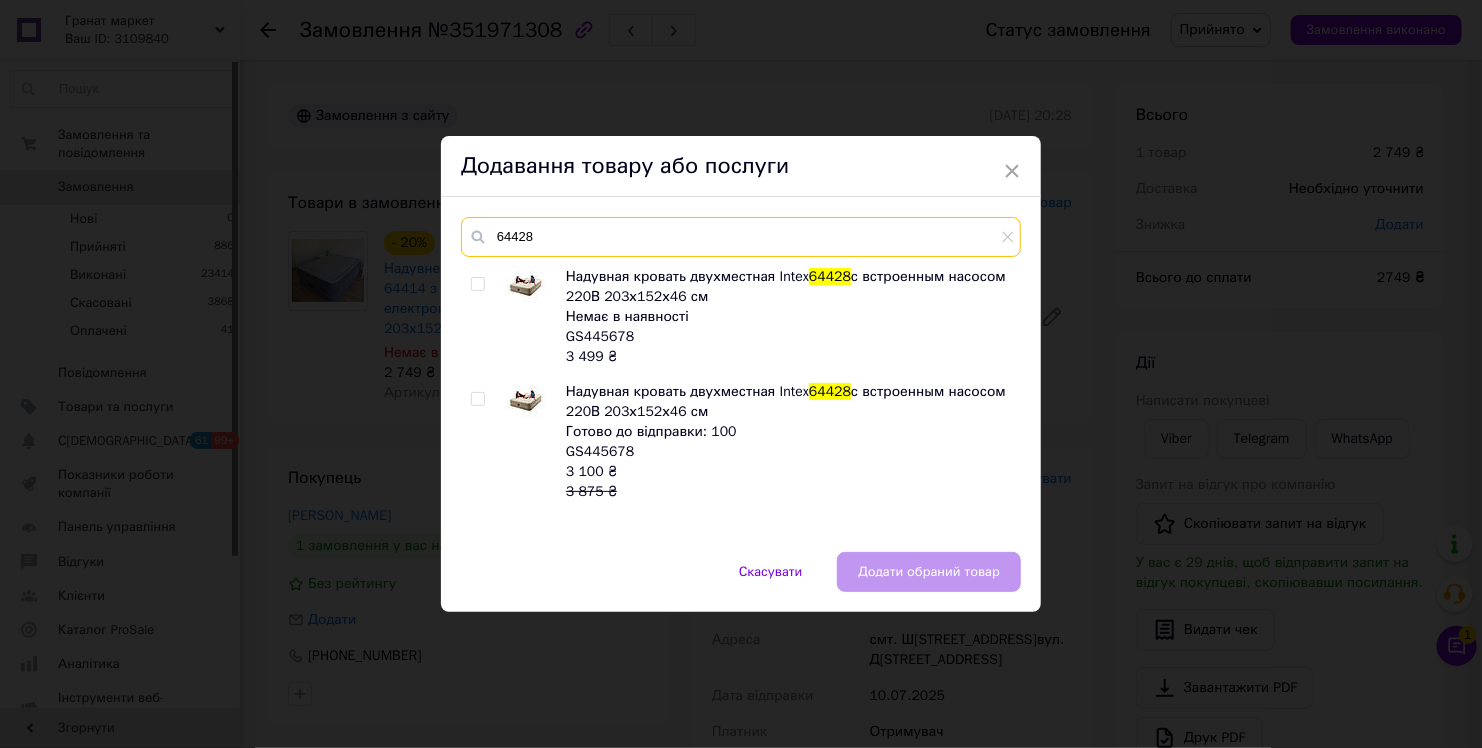 type on "64428" 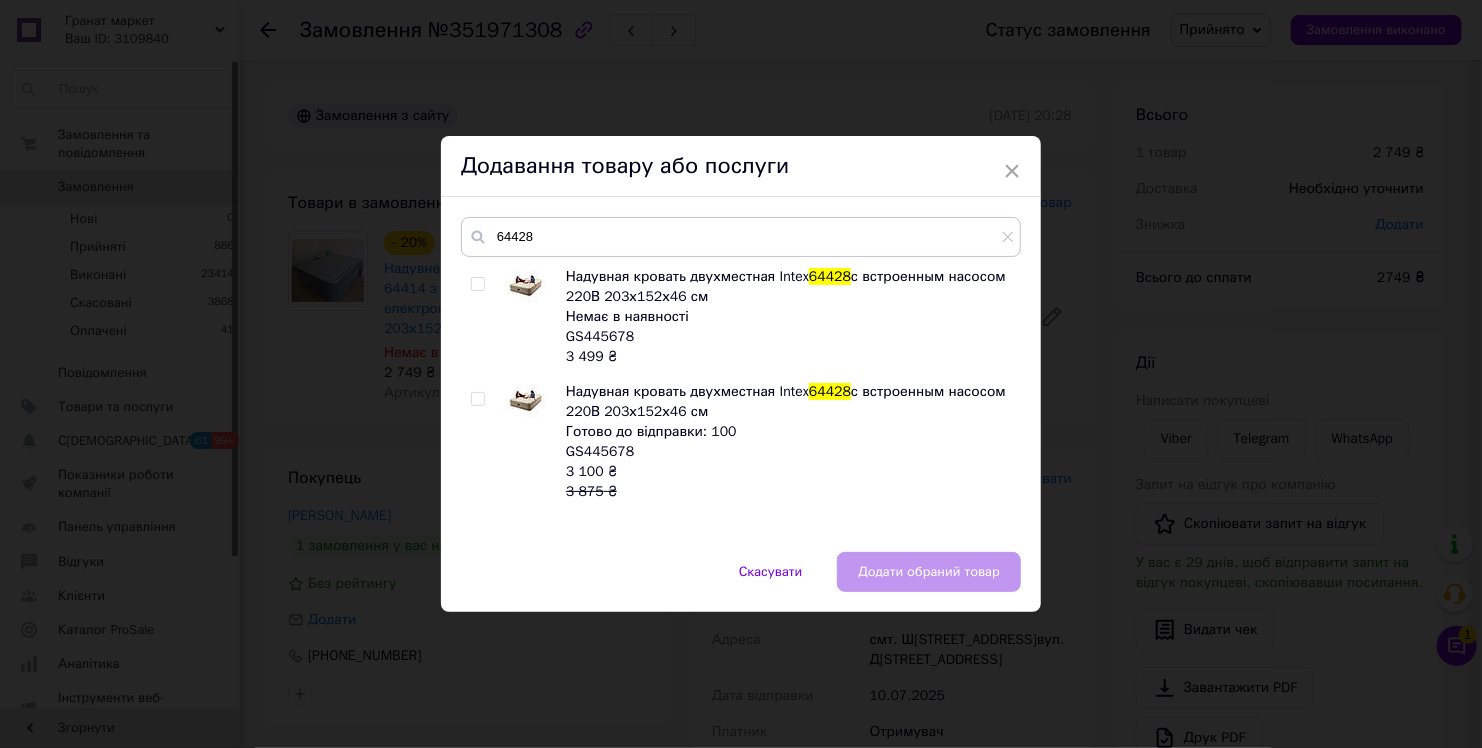 click at bounding box center [477, 399] 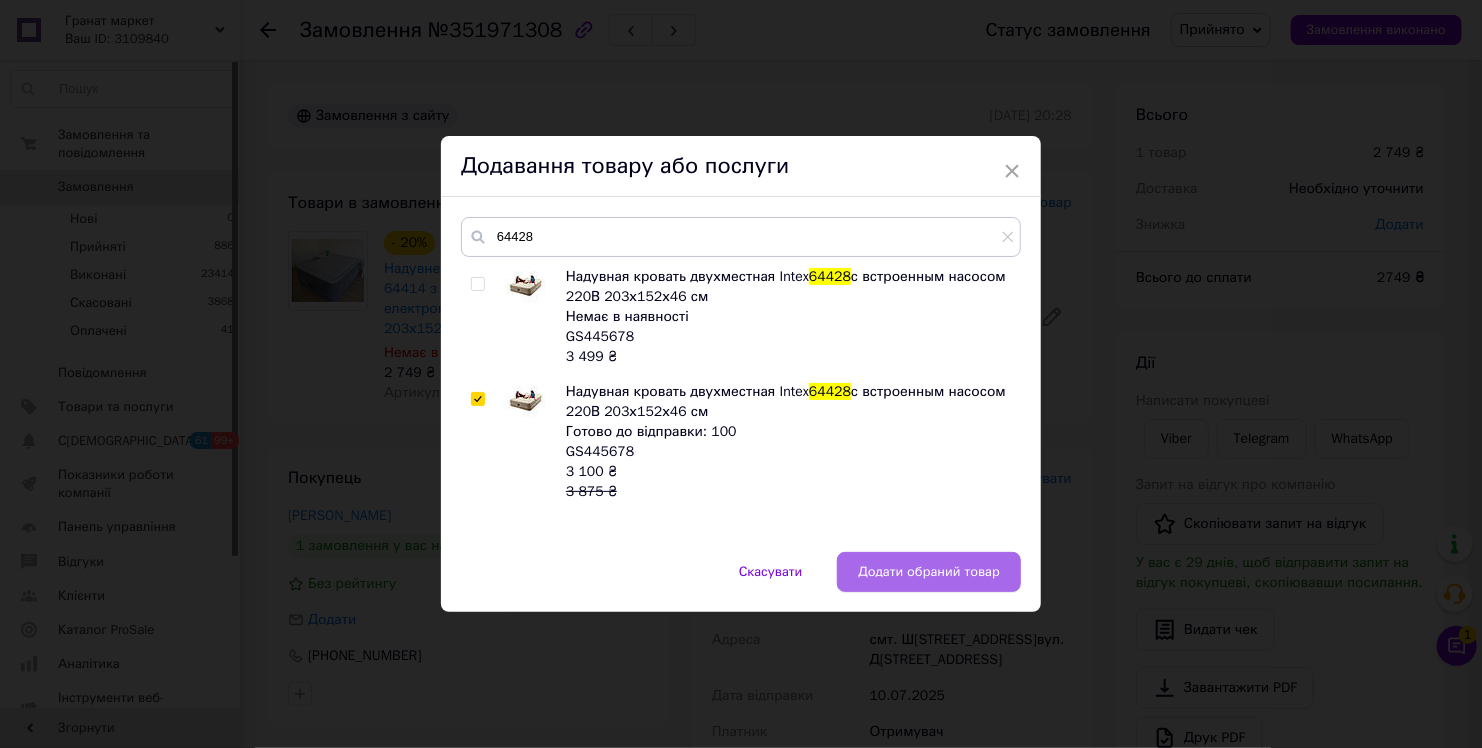 click on "Додати обраний товар" at bounding box center (929, 572) 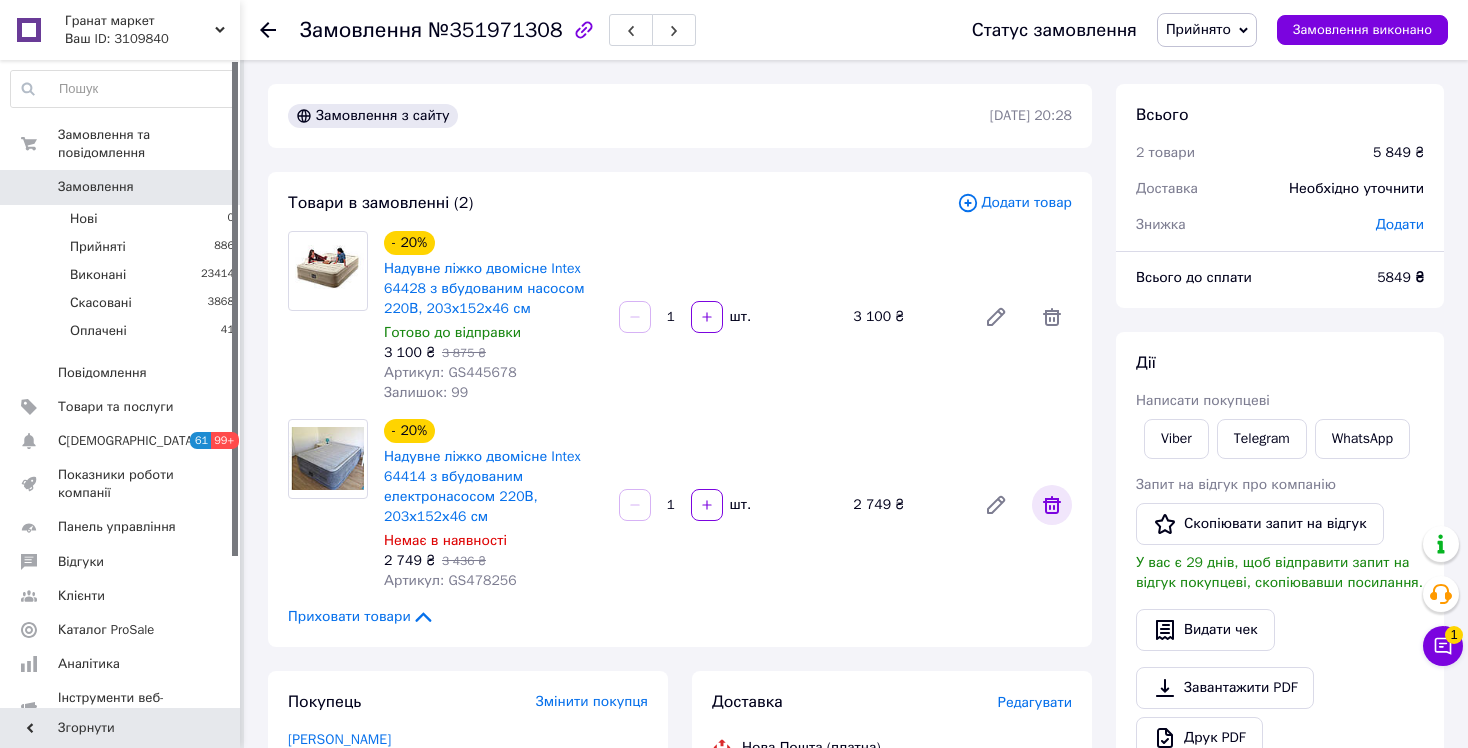 click 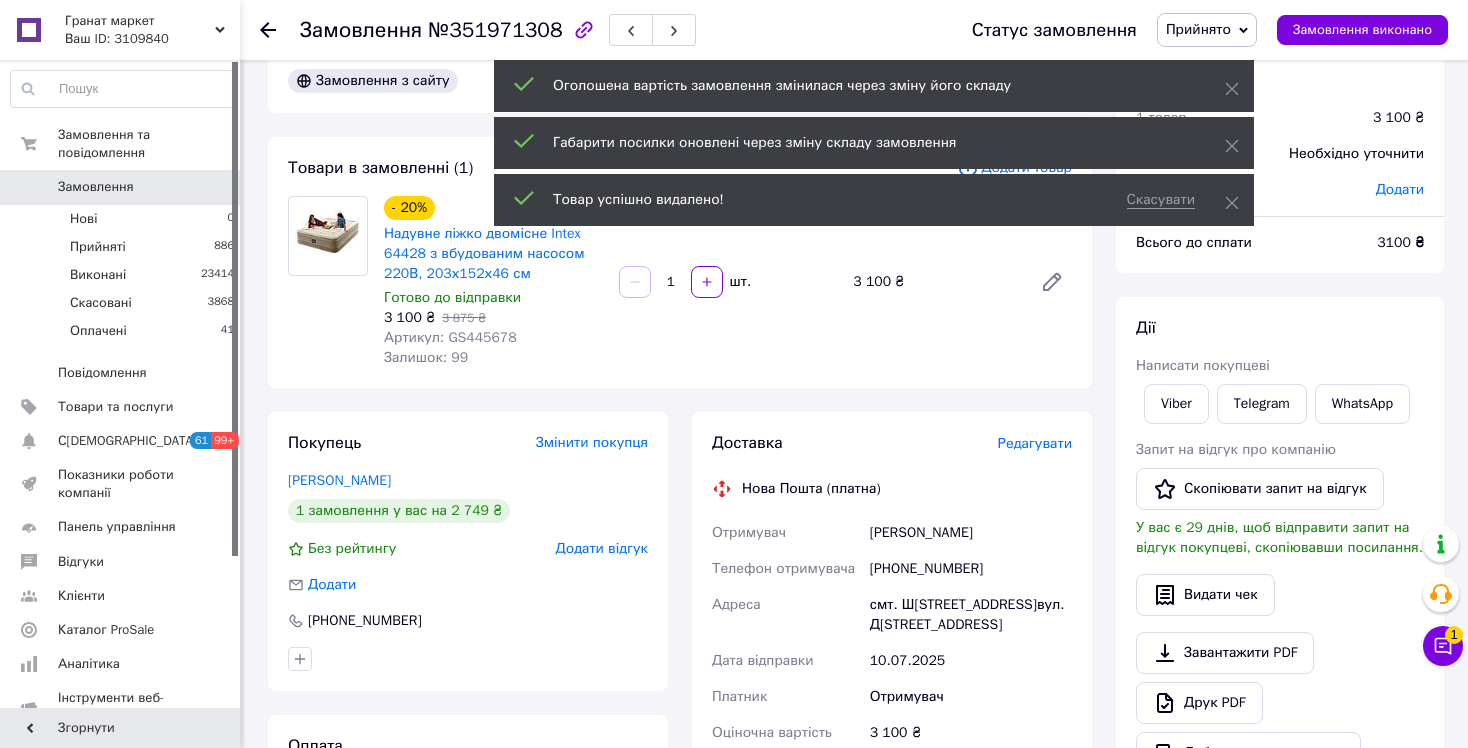 scroll, scrollTop: 0, scrollLeft: 0, axis: both 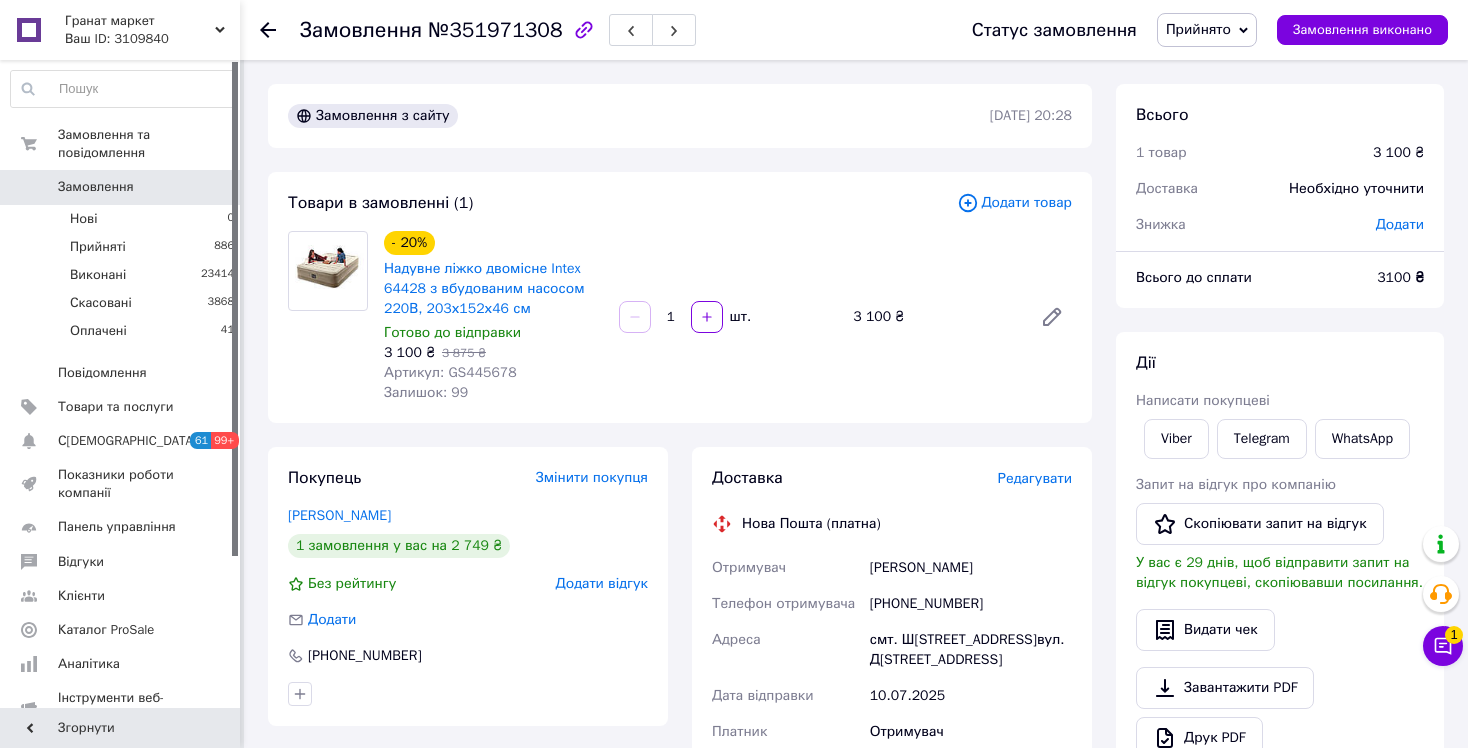 click at bounding box center [29, 187] 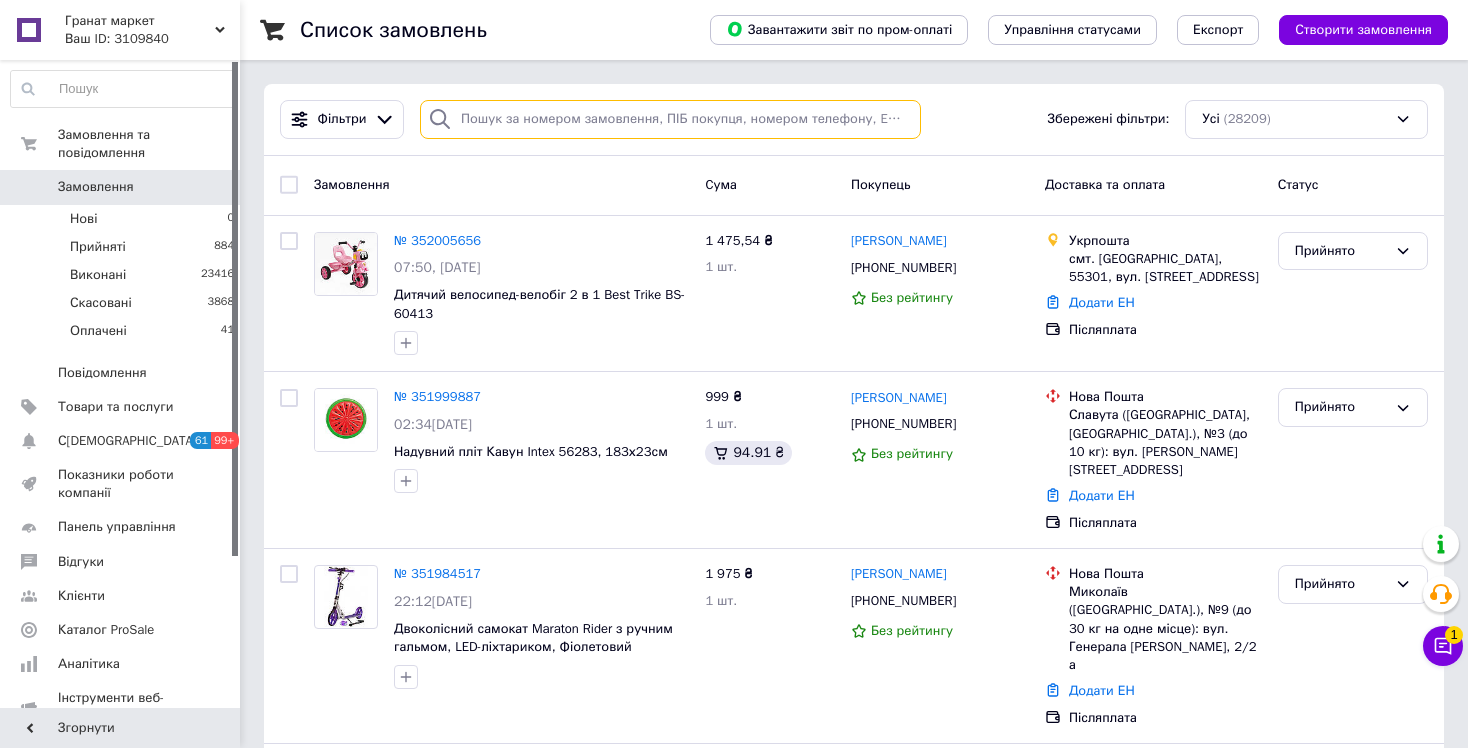 click at bounding box center [670, 119] 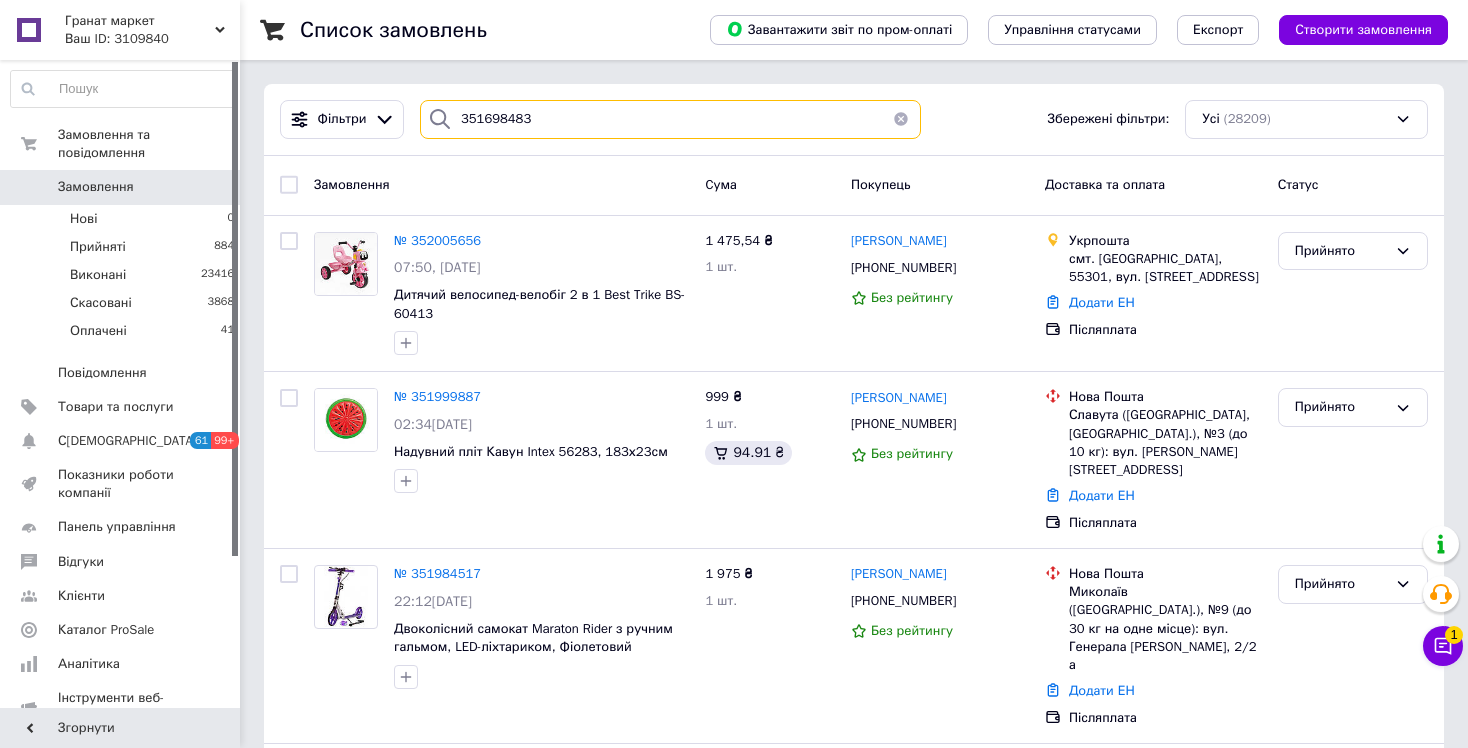 type on "351698483" 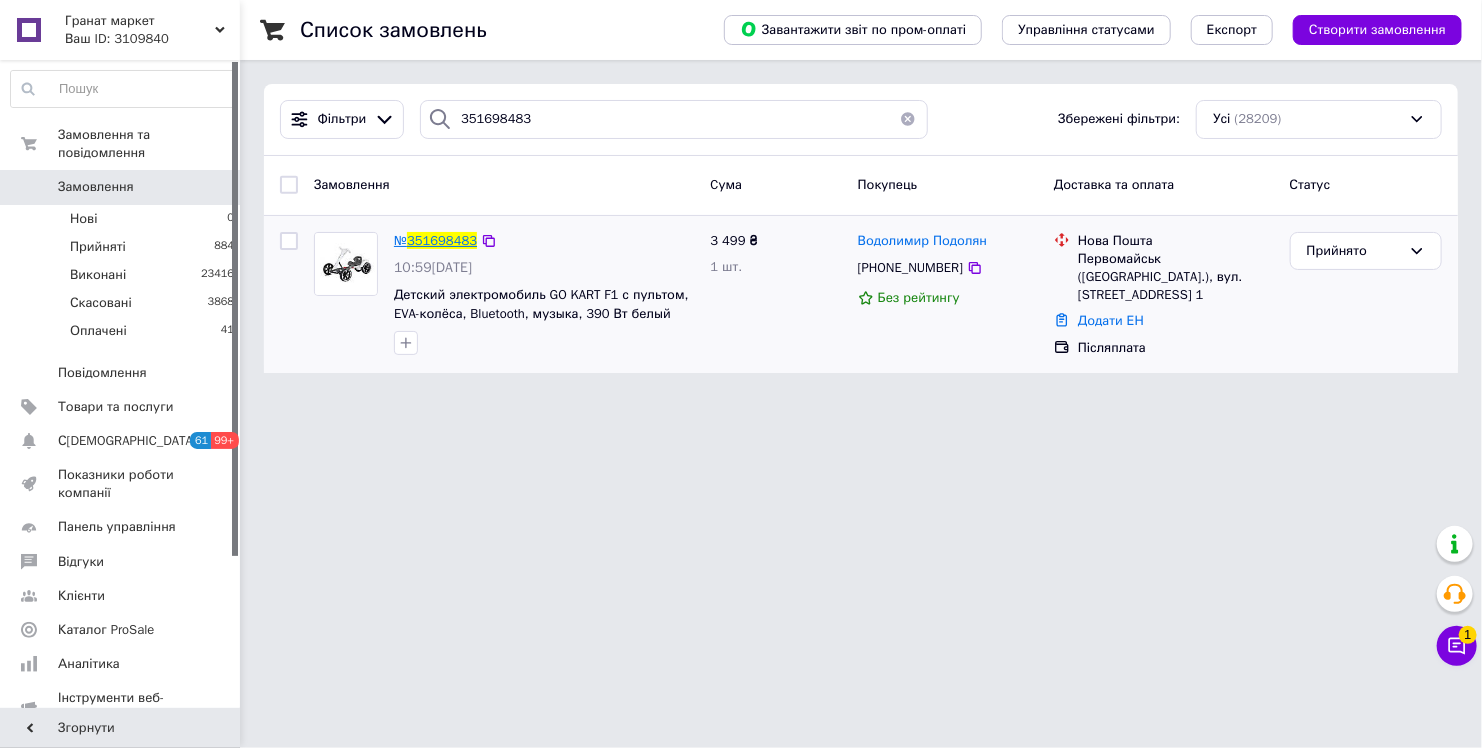 click on "351698483" at bounding box center (442, 240) 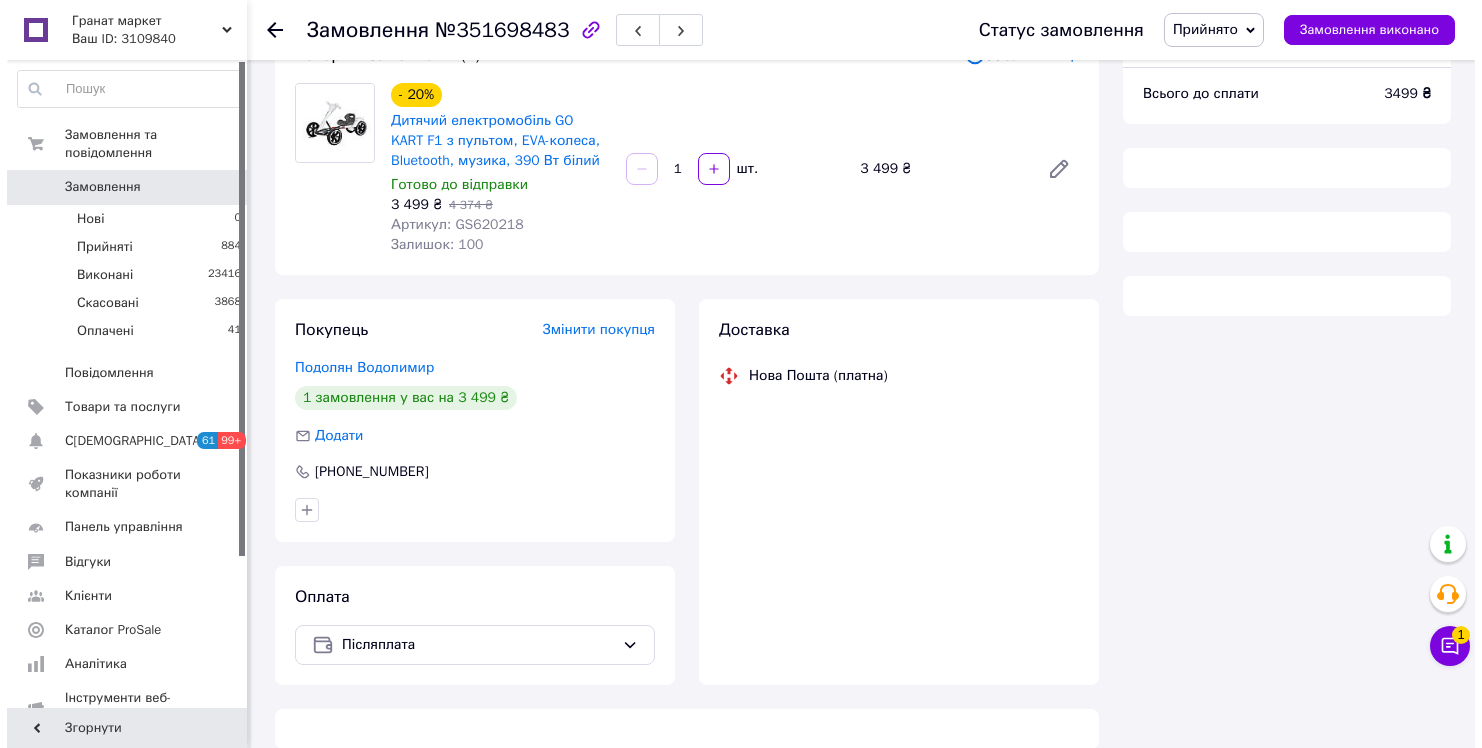 scroll, scrollTop: 174, scrollLeft: 0, axis: vertical 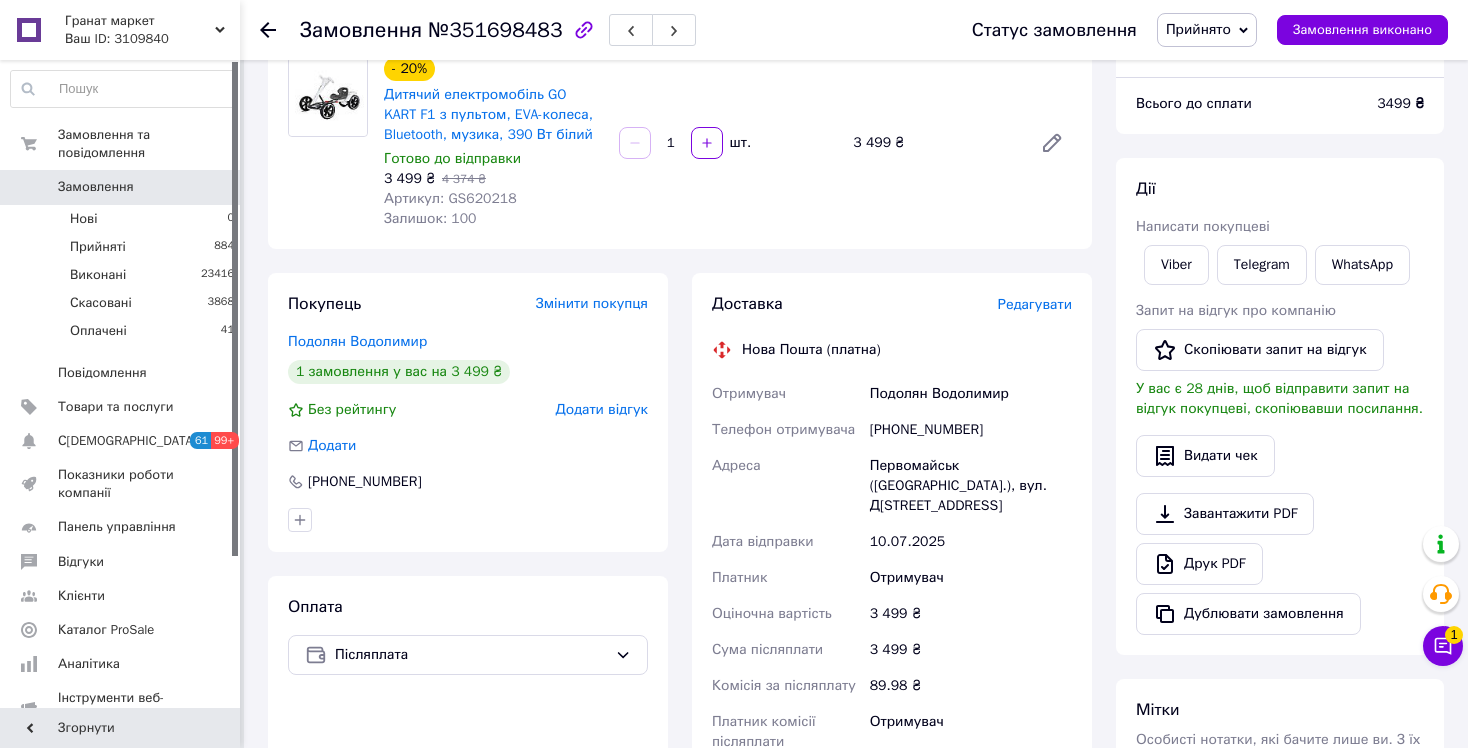 click on "Редагувати" at bounding box center (1035, 304) 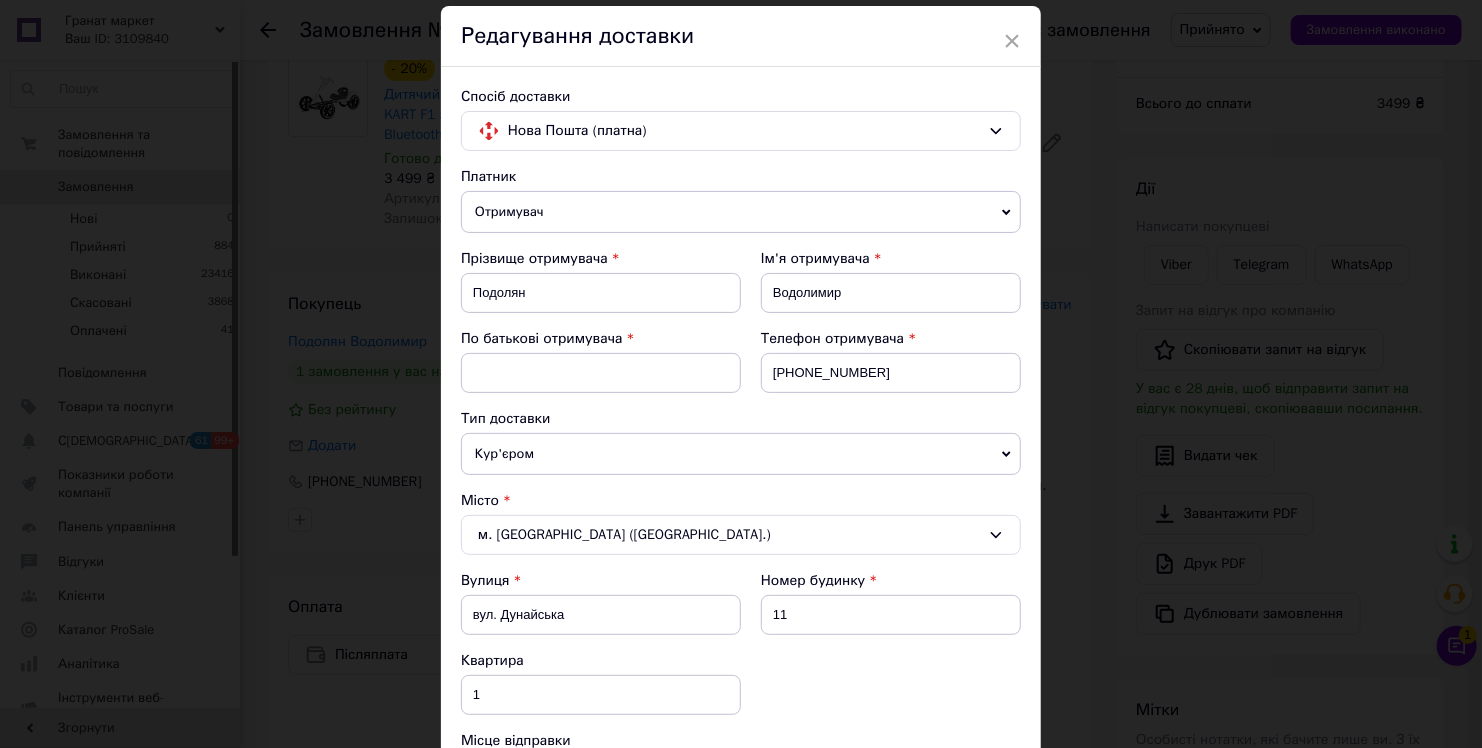 scroll, scrollTop: 100, scrollLeft: 0, axis: vertical 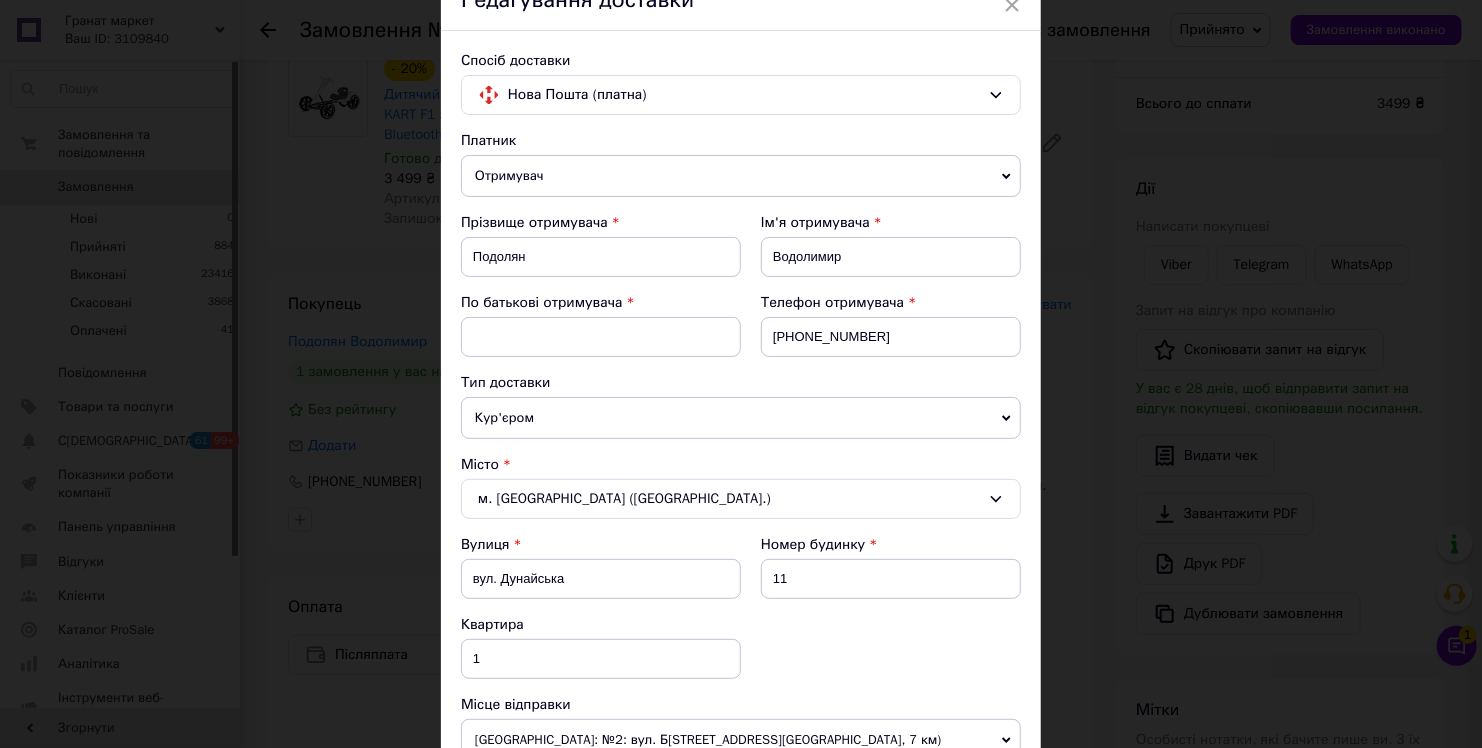 click on "м. [GEOGRAPHIC_DATA] ([GEOGRAPHIC_DATA].)" at bounding box center (741, 499) 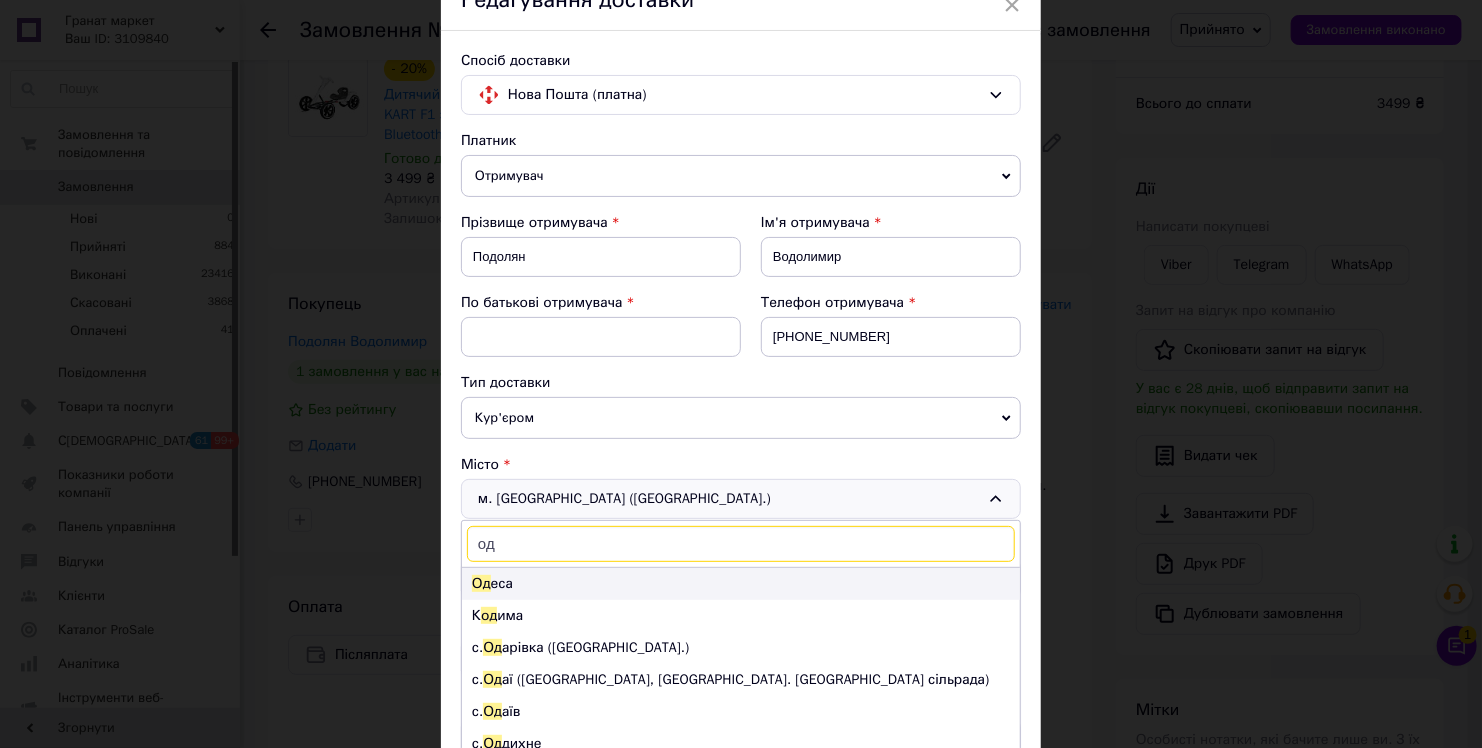 type on "од" 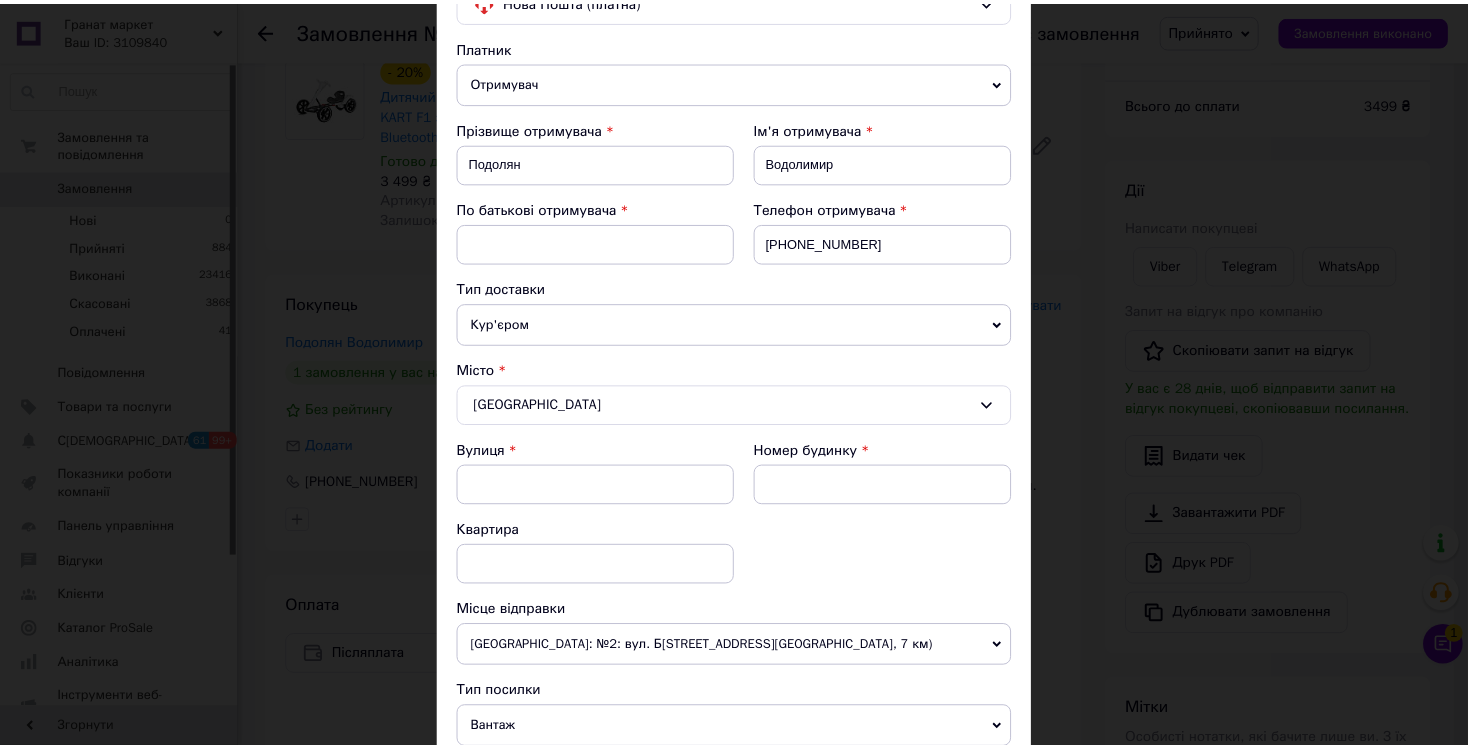 scroll, scrollTop: 300, scrollLeft: 0, axis: vertical 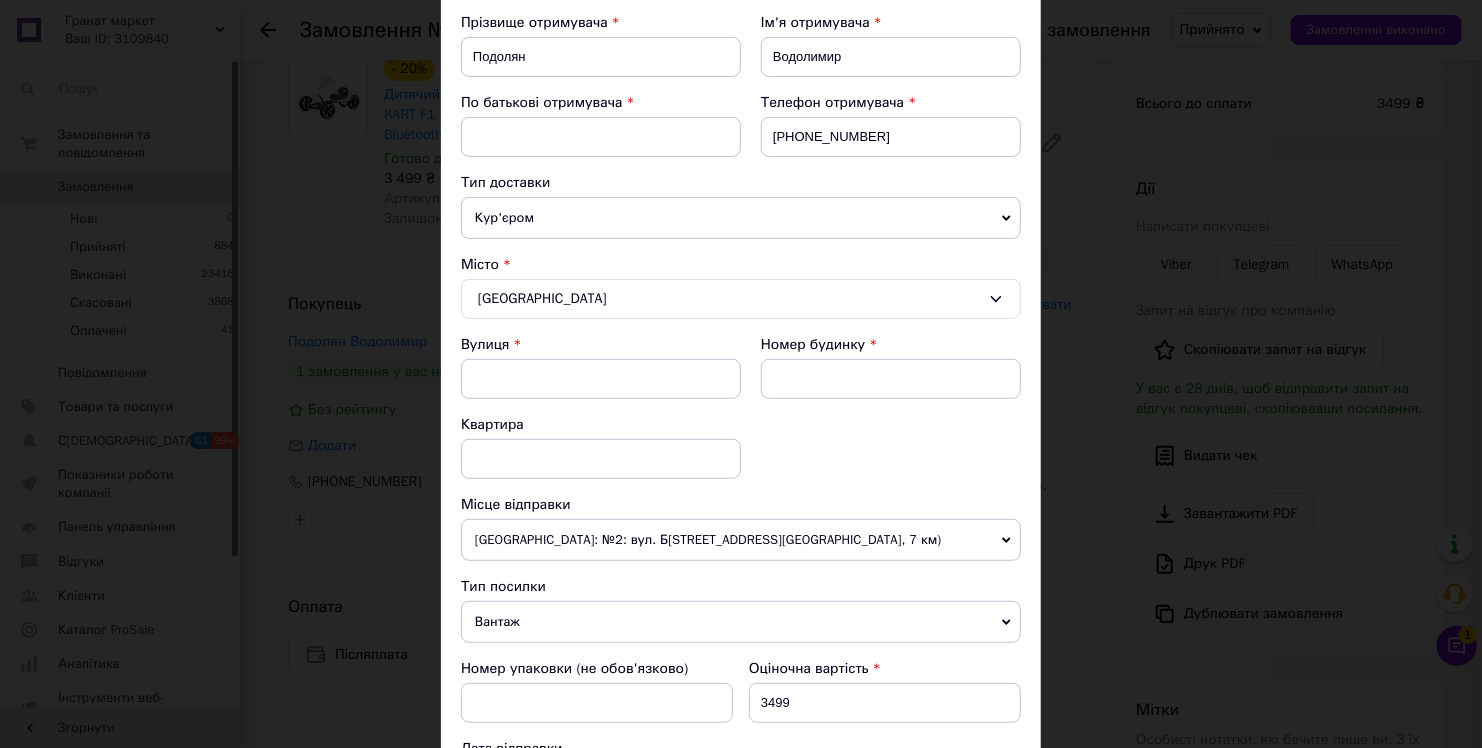click on "Кур'єром" at bounding box center [741, 218] 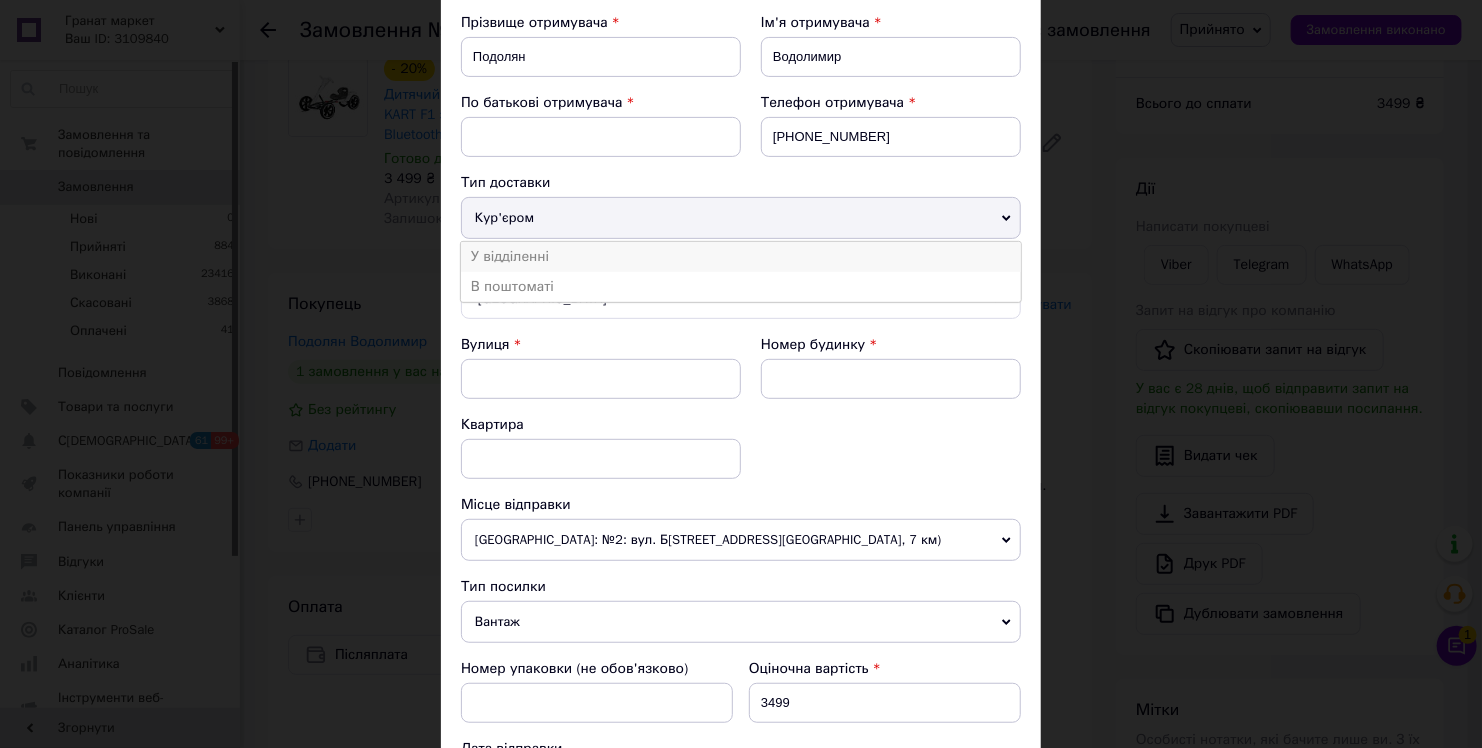 click on "У відділенні" at bounding box center [741, 257] 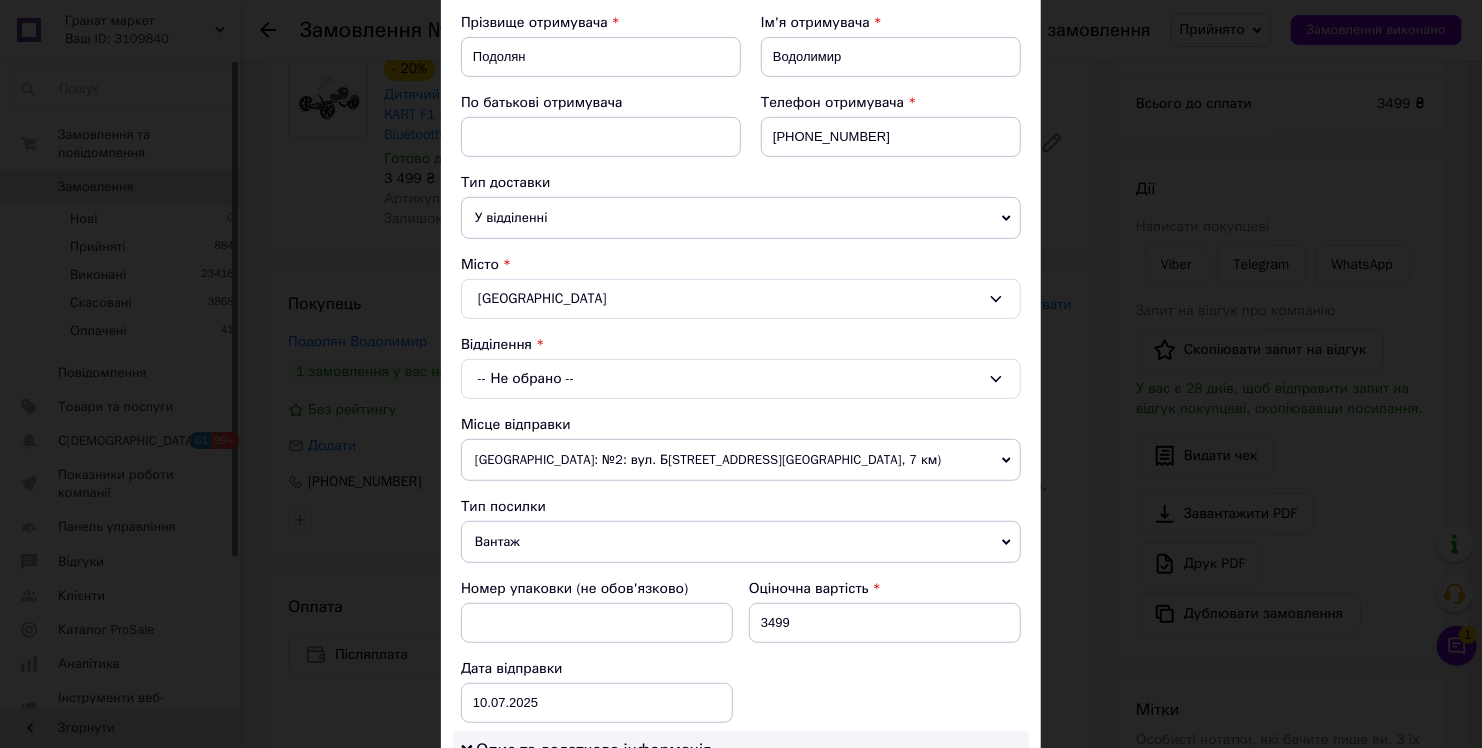 click on "× Редагування доставки Спосіб доставки Нова Пошта (платна) Платник Отримувач Відправник Прізвище отримувача Подолян Ім'я отримувача [PERSON_NAME] батькові отримувача Телефон отримувача [PHONE_NUMBER] Тип доставки У відділенні Кур'єром В поштоматі Місто [GEOGRAPHIC_DATA] Відділення -- Не обрано -- Місце відправки [GEOGRAPHIC_DATA]: №2: вул. [STREET_ADDRESS] ([GEOGRAPHIC_DATA], 7 км) [GEOGRAPHIC_DATA] збігів. Спробуйте змінити умови пошуку Додати ще місце відправки Тип посилки Вантаж Документи Номер упаковки (не обов'язково) Оціночна вартість 3499 Дата відправки [DATE] < 2025 > < Июль > Пн Вт Ср Чт Пт Сб Вс 30 1 2 3 4 5 6 7 8 9 10 11 12 13 14" at bounding box center [741, 374] 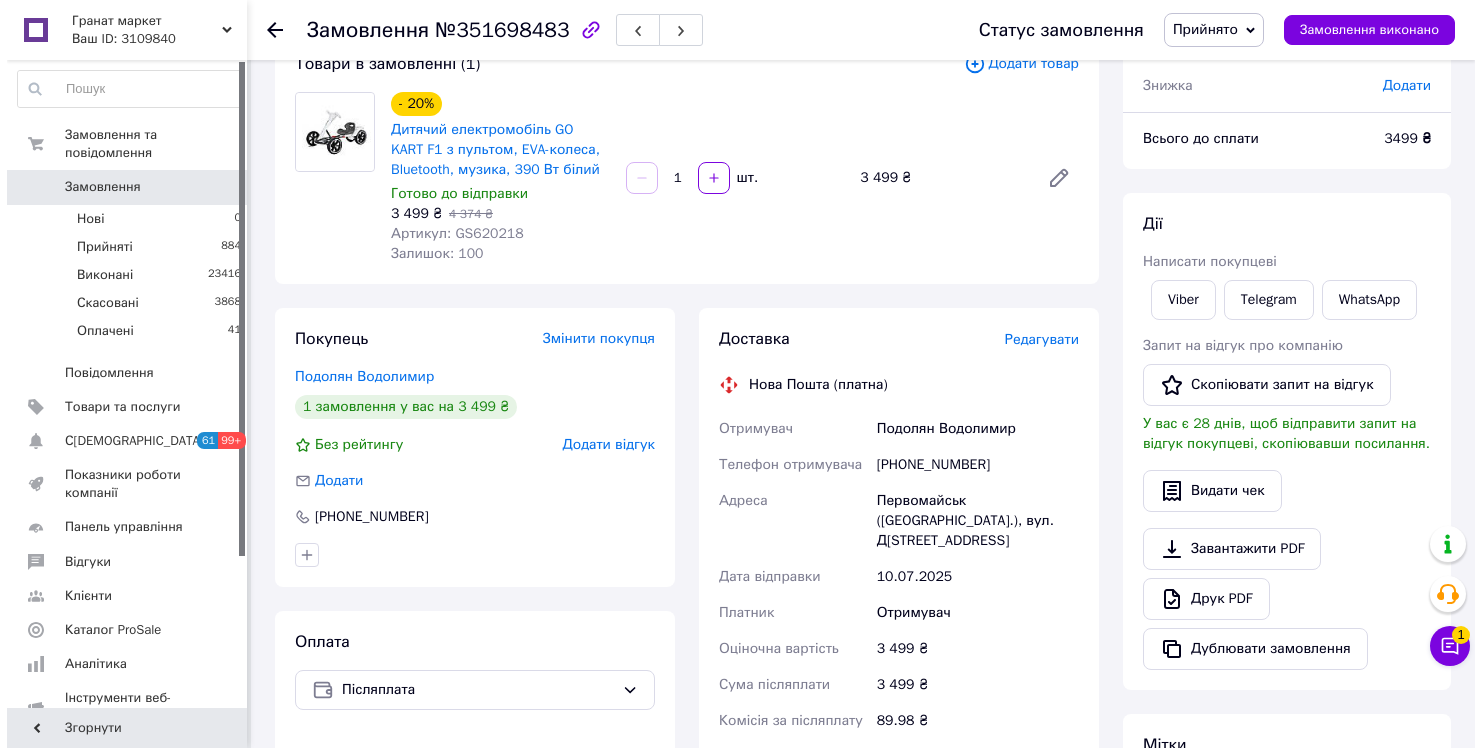 scroll, scrollTop: 174, scrollLeft: 0, axis: vertical 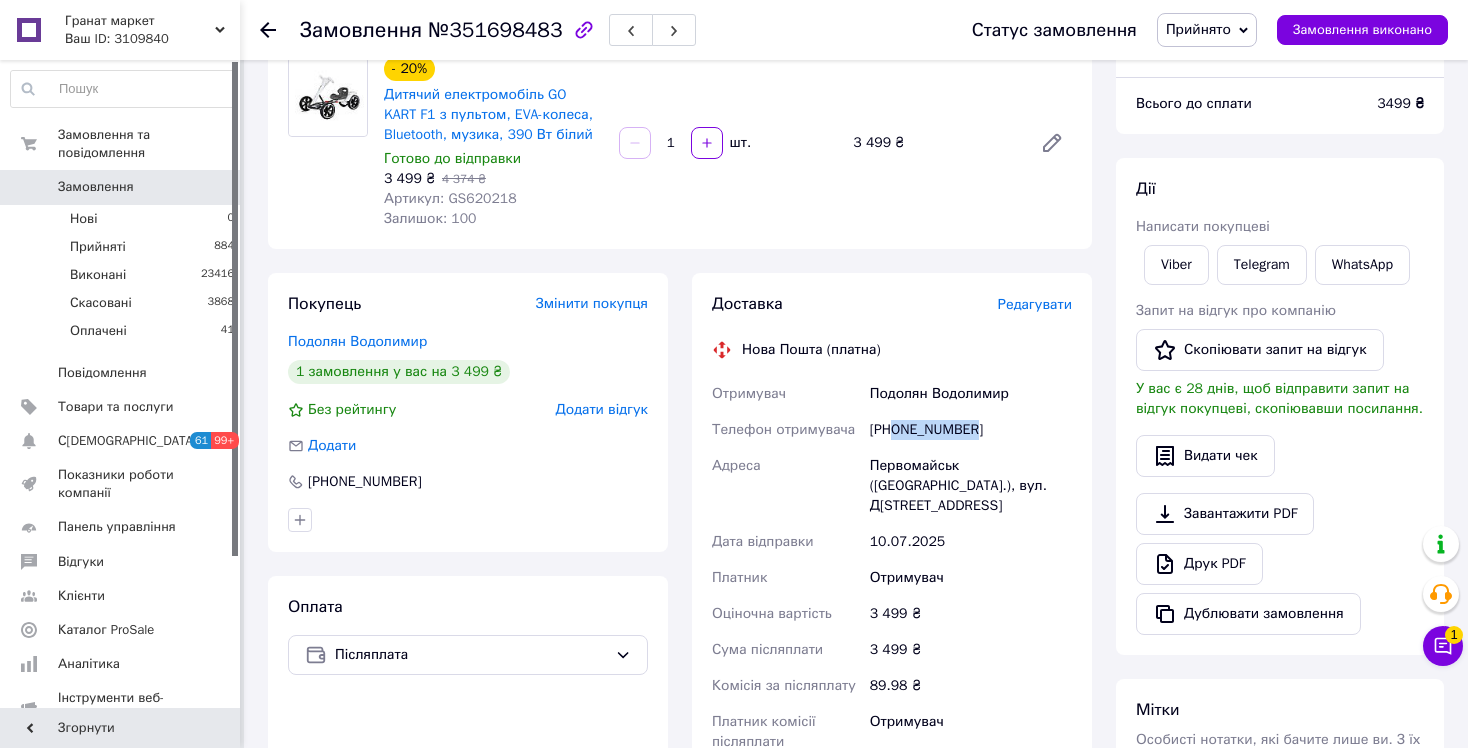 copy on "0676778893" 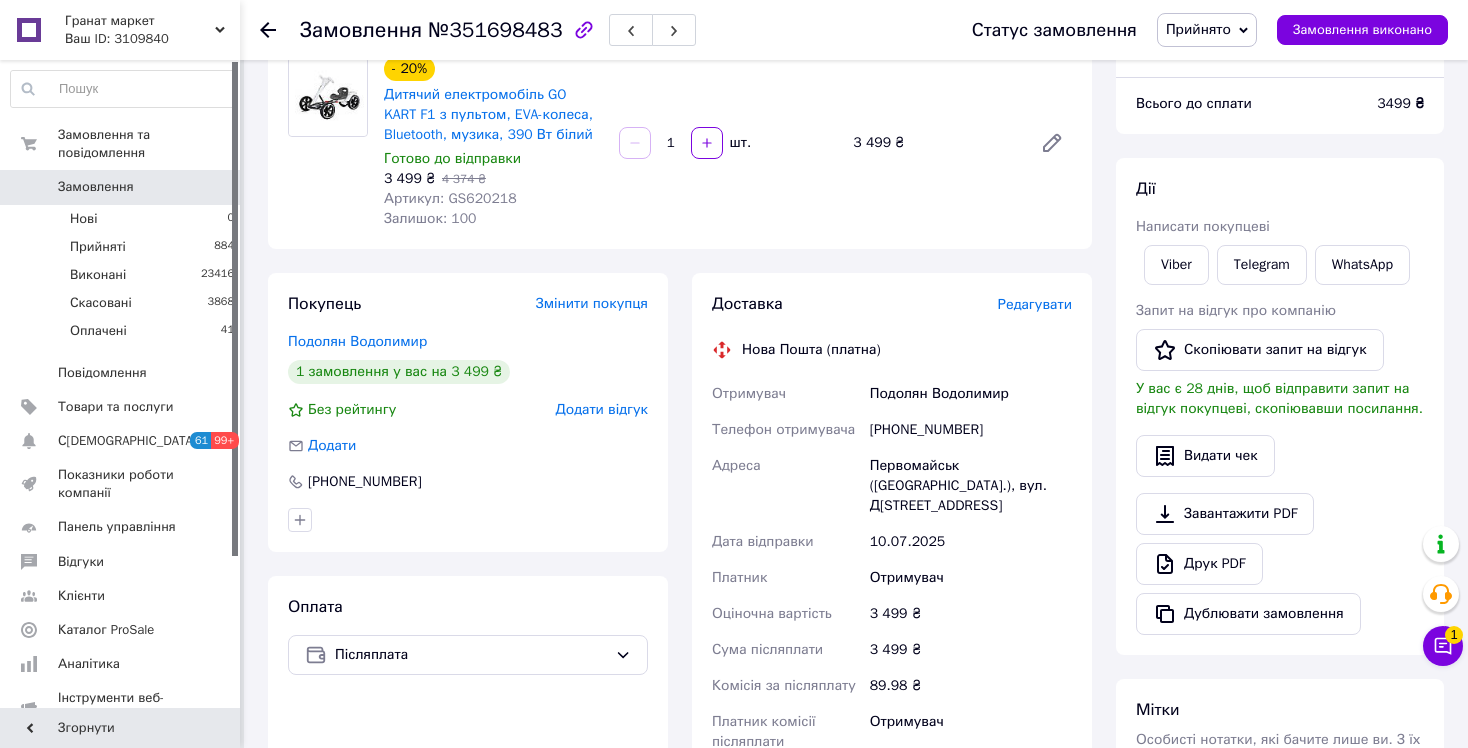 click on "Редагувати" at bounding box center [1035, 304] 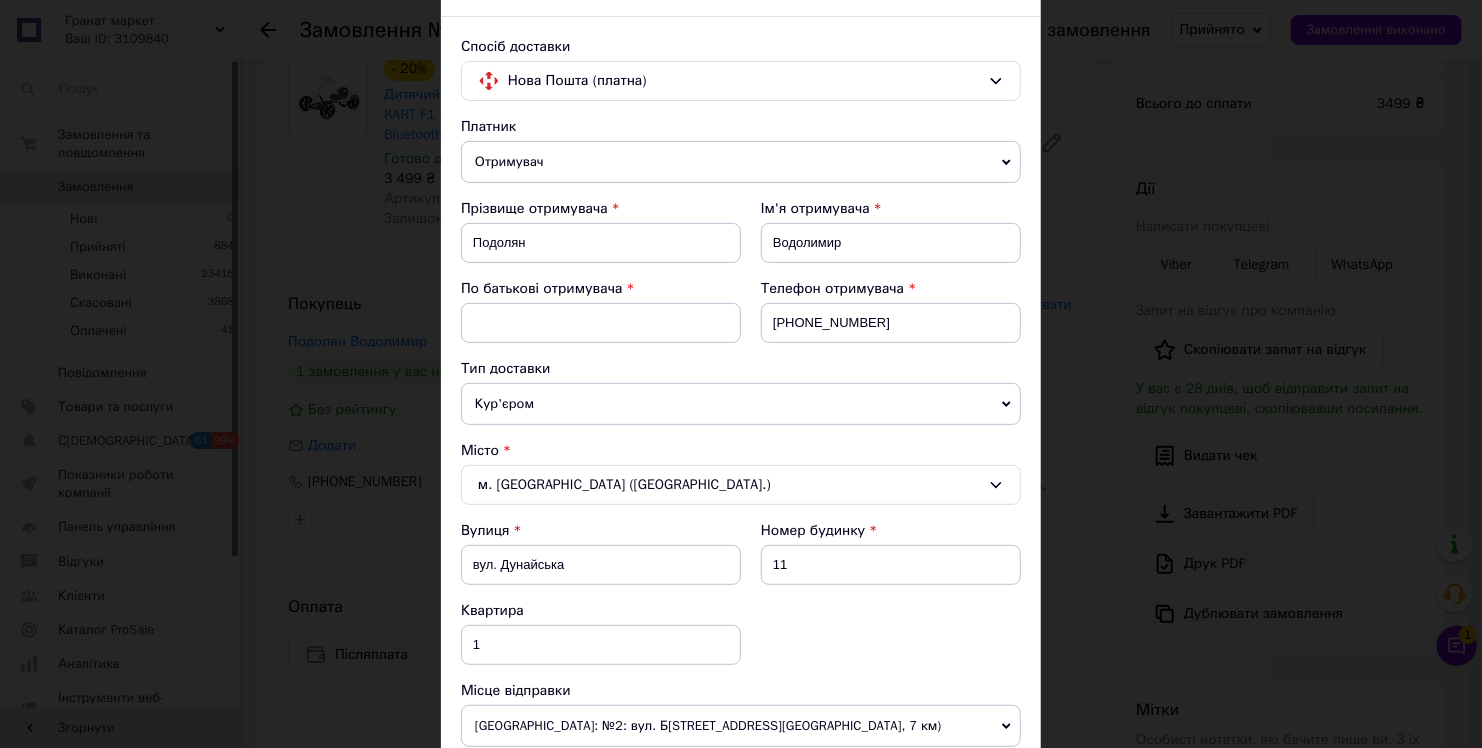 scroll, scrollTop: 200, scrollLeft: 0, axis: vertical 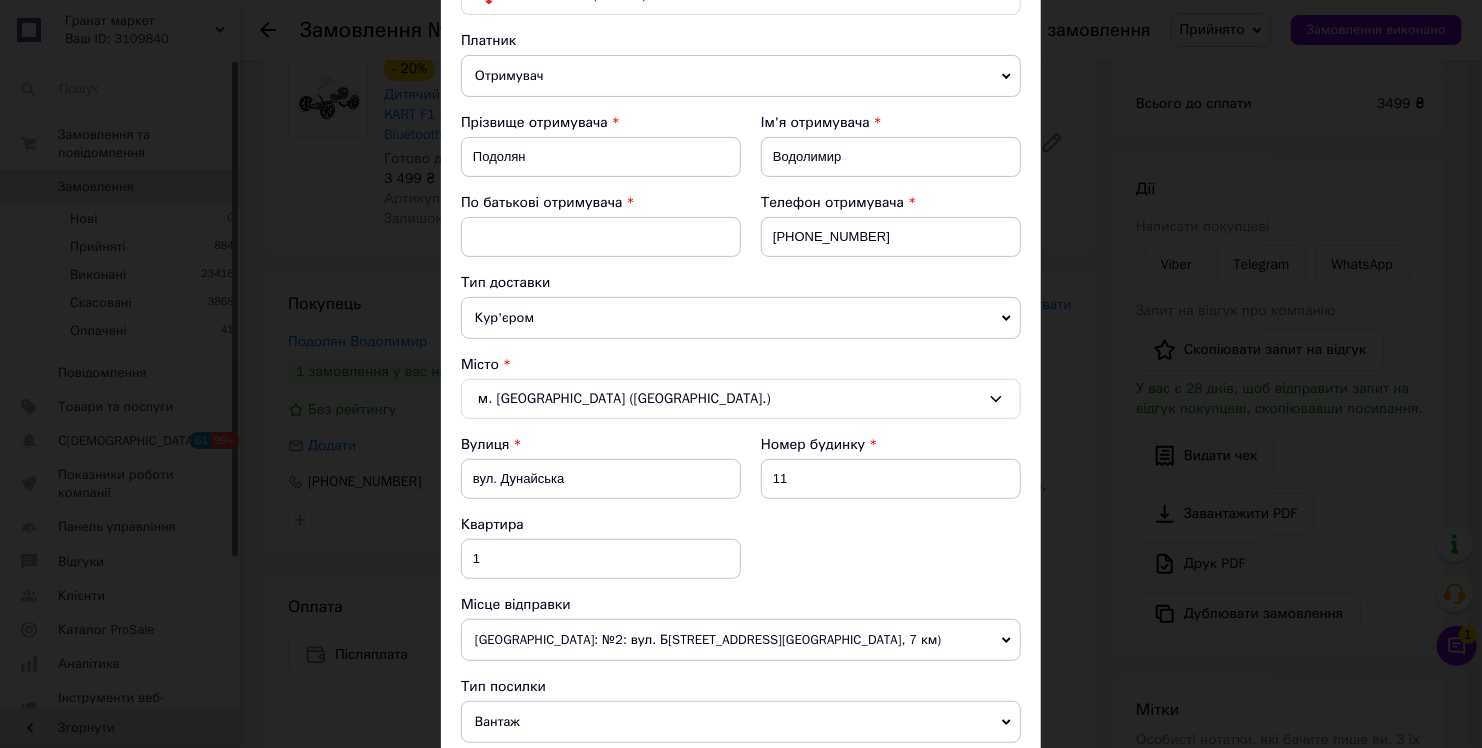 click on "м. [GEOGRAPHIC_DATA] ([GEOGRAPHIC_DATA].)" at bounding box center [741, 399] 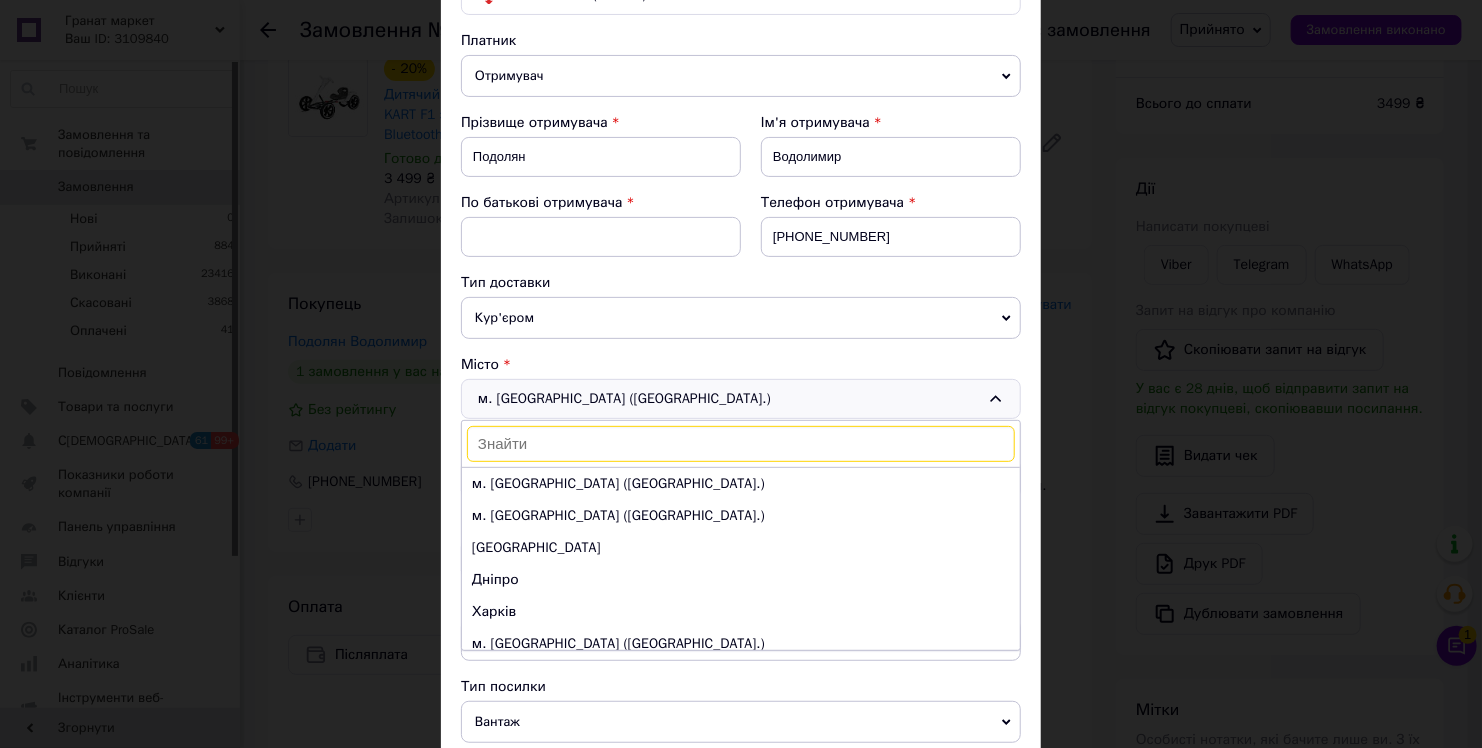 click on "Кур'єром" at bounding box center [741, 318] 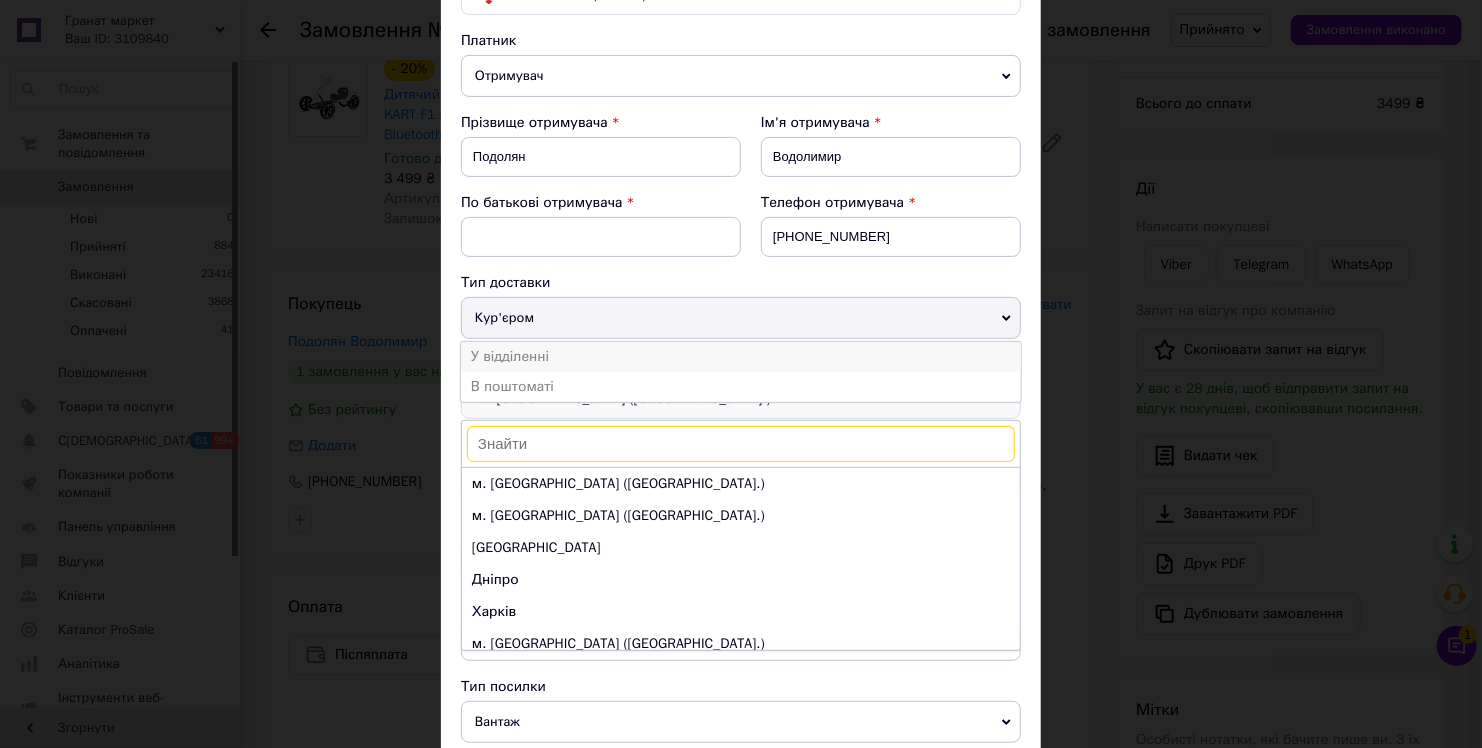 click on "У відділенні" at bounding box center (741, 357) 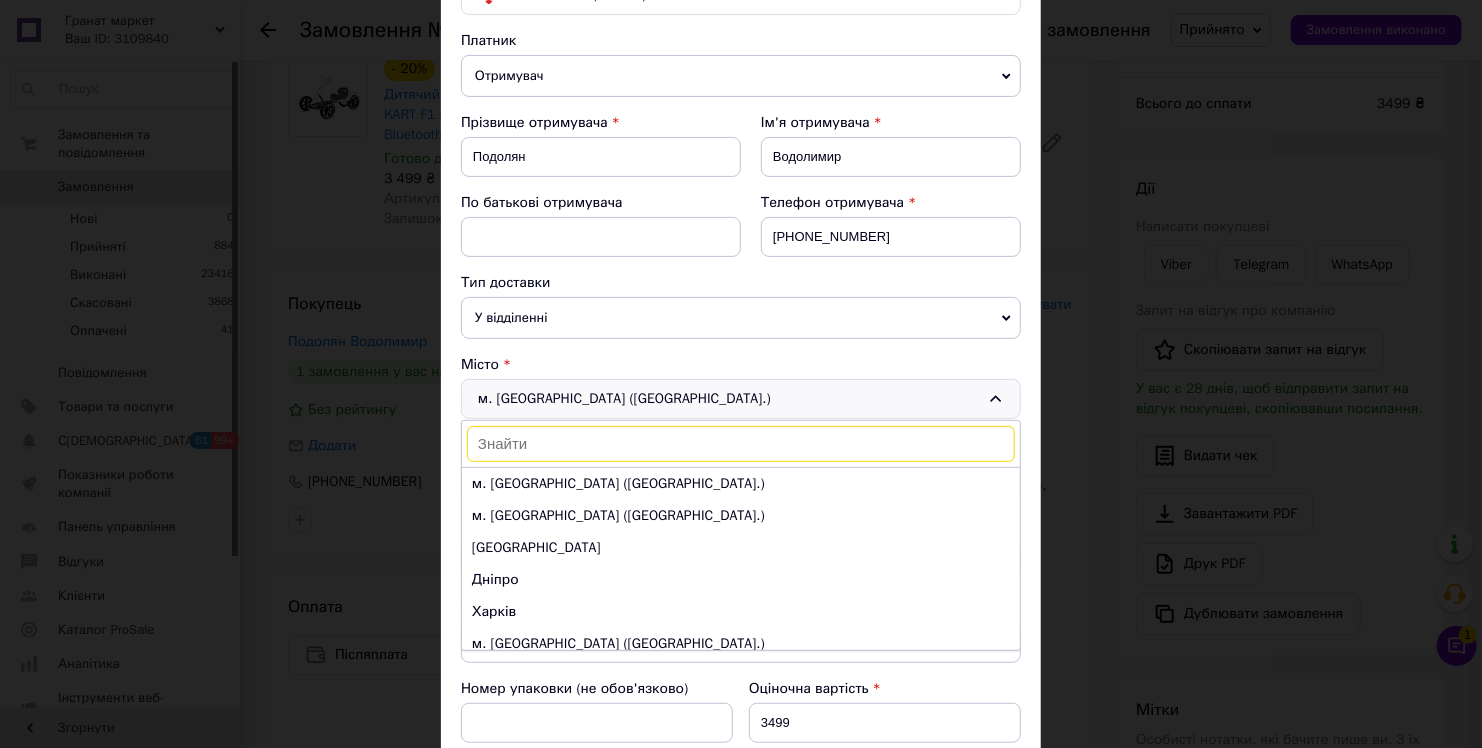 click on "м. [GEOGRAPHIC_DATA] ([GEOGRAPHIC_DATA].) м. [GEOGRAPHIC_DATA] ([GEOGRAPHIC_DATA].) м. [GEOGRAPHIC_DATA] ([GEOGRAPHIC_DATA].) Одеса Дніпро [GEOGRAPHIC_DATA] м. [GEOGRAPHIC_DATA] ([GEOGRAPHIC_DATA].) м. [GEOGRAPHIC_DATA] ([GEOGRAPHIC_DATA], [GEOGRAPHIC_DATA].) м. [GEOGRAPHIC_DATA] ([GEOGRAPHIC_DATA].) м. [GEOGRAPHIC_DATA] ([GEOGRAPHIC_DATA].) [GEOGRAPHIC_DATA] м. [GEOGRAPHIC_DATA] (Полтавська обл.) м. [GEOGRAPHIC_DATA] (Хмельницька обл.) м. [GEOGRAPHIC_DATA] ([GEOGRAPHIC_DATA].) м. [GEOGRAPHIC_DATA] ([GEOGRAPHIC_DATA].) Суми [PERSON_NAME][GEOGRAPHIC_DATA] м. [GEOGRAPHIC_DATA] ([GEOGRAPHIC_DATA].) Чернігів [PERSON_NAME] [GEOGRAPHIC_DATA]" at bounding box center [741, 399] 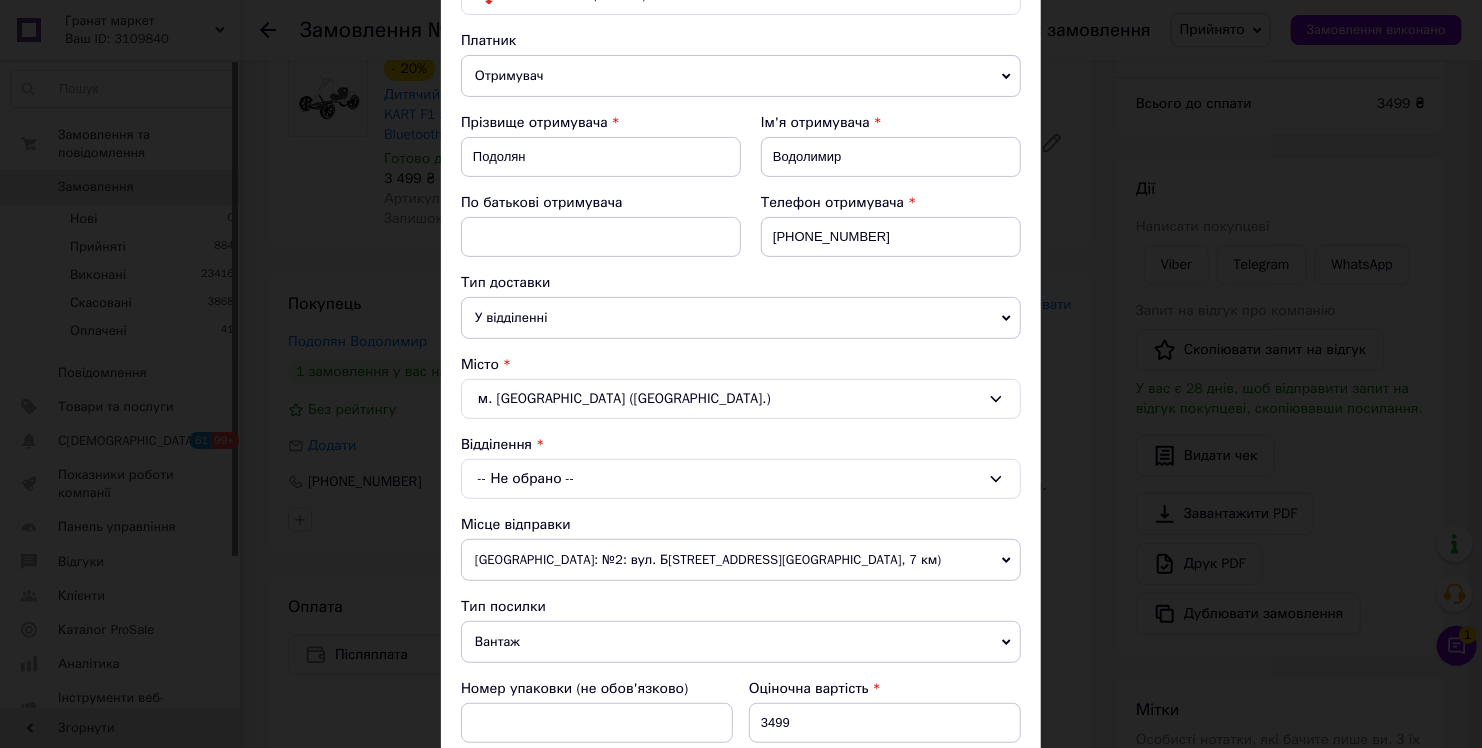 click on "м. [GEOGRAPHIC_DATA] ([GEOGRAPHIC_DATA].)" at bounding box center (741, 399) 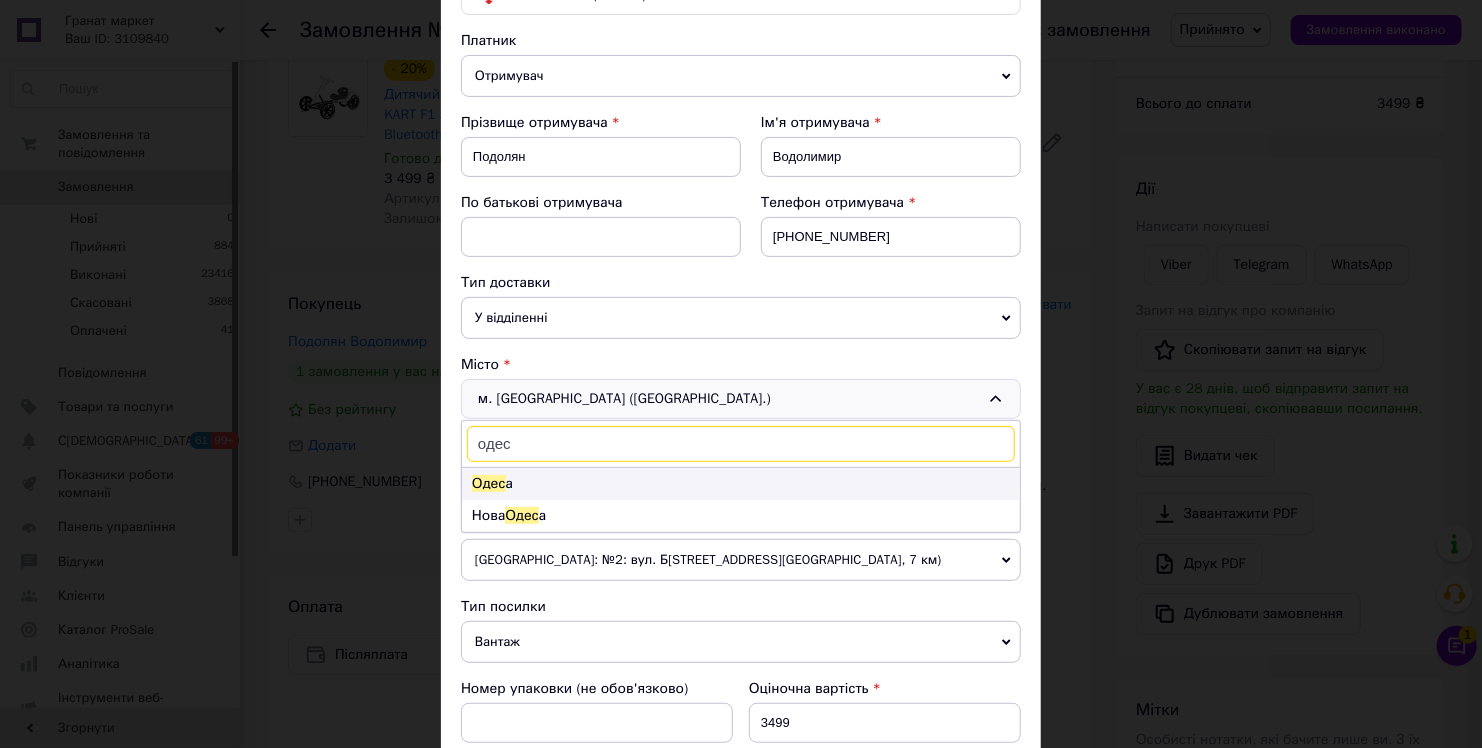 type on "одес" 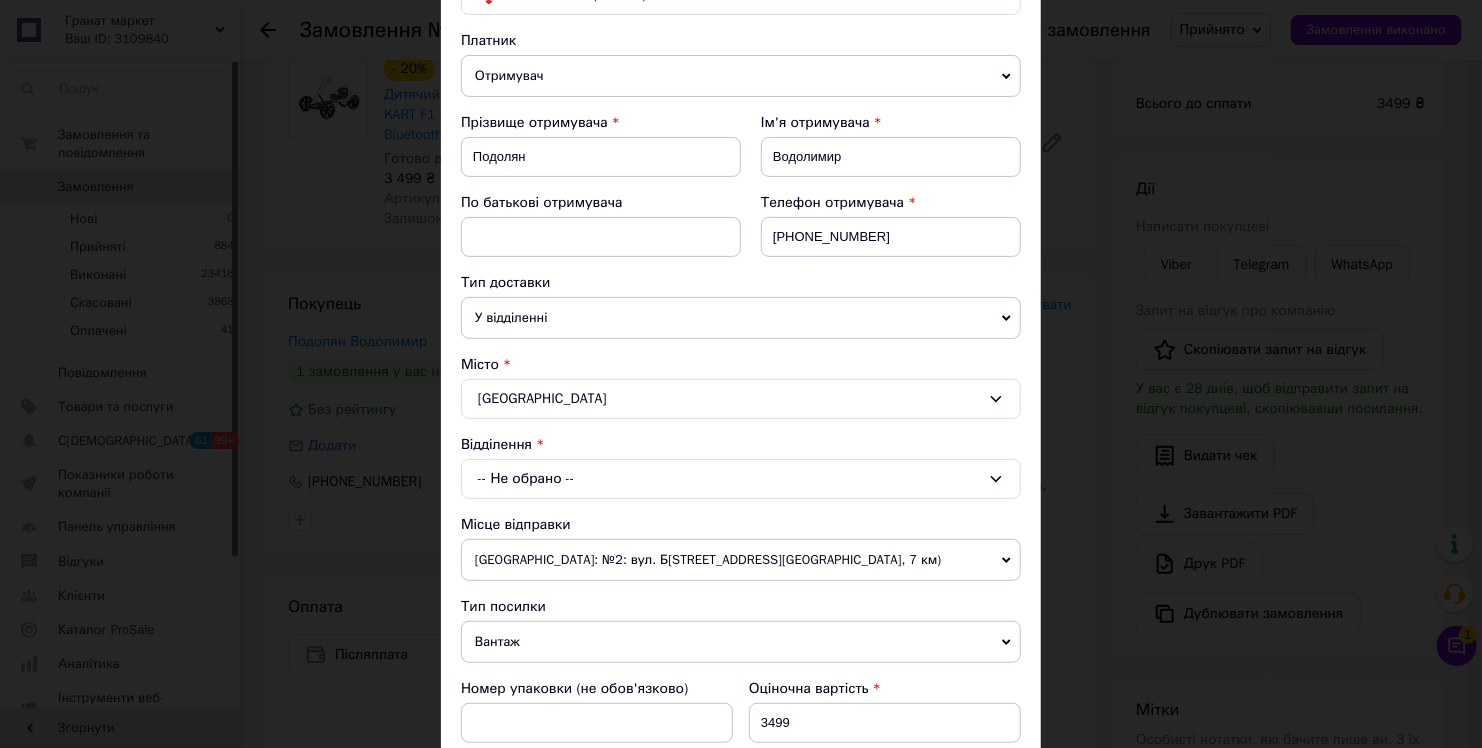 click on "-- Не обрано --" at bounding box center (741, 479) 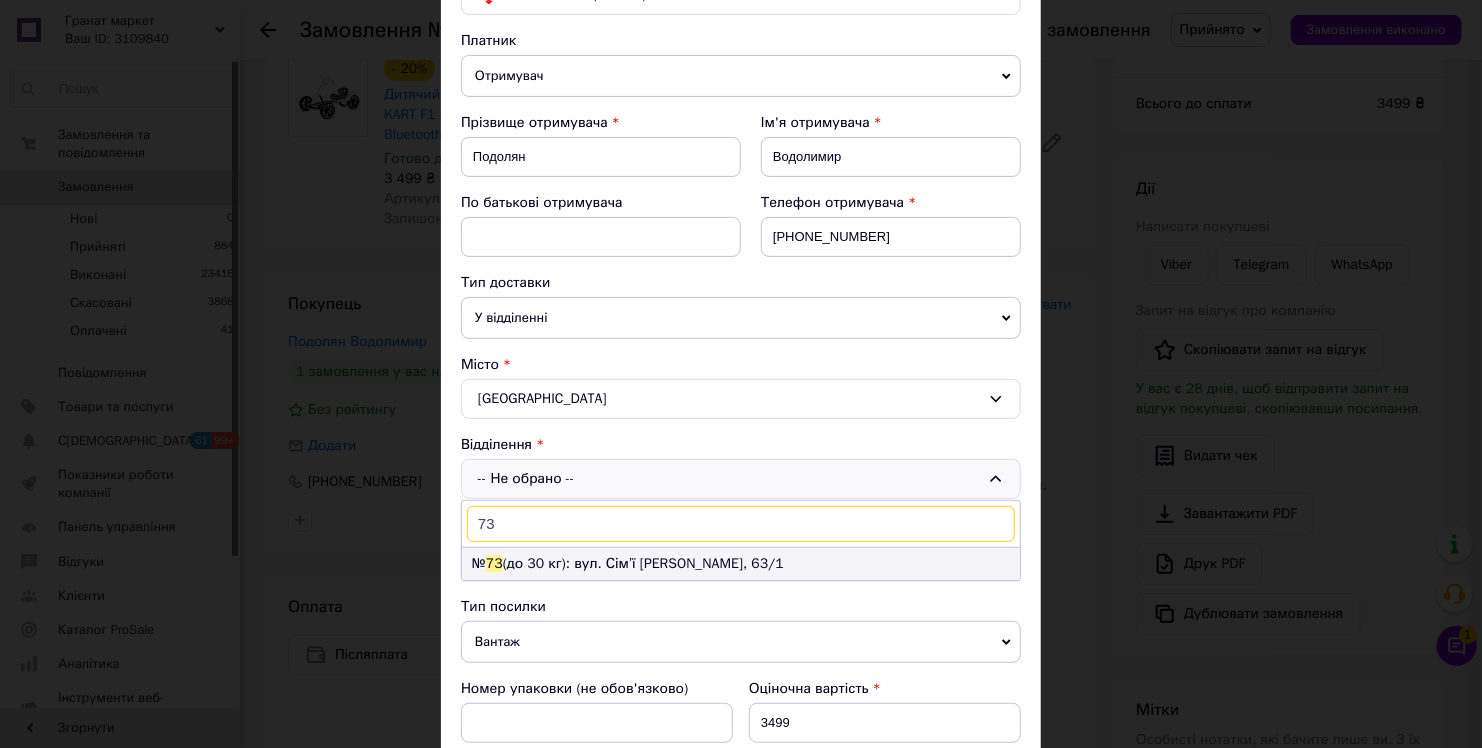 type on "73" 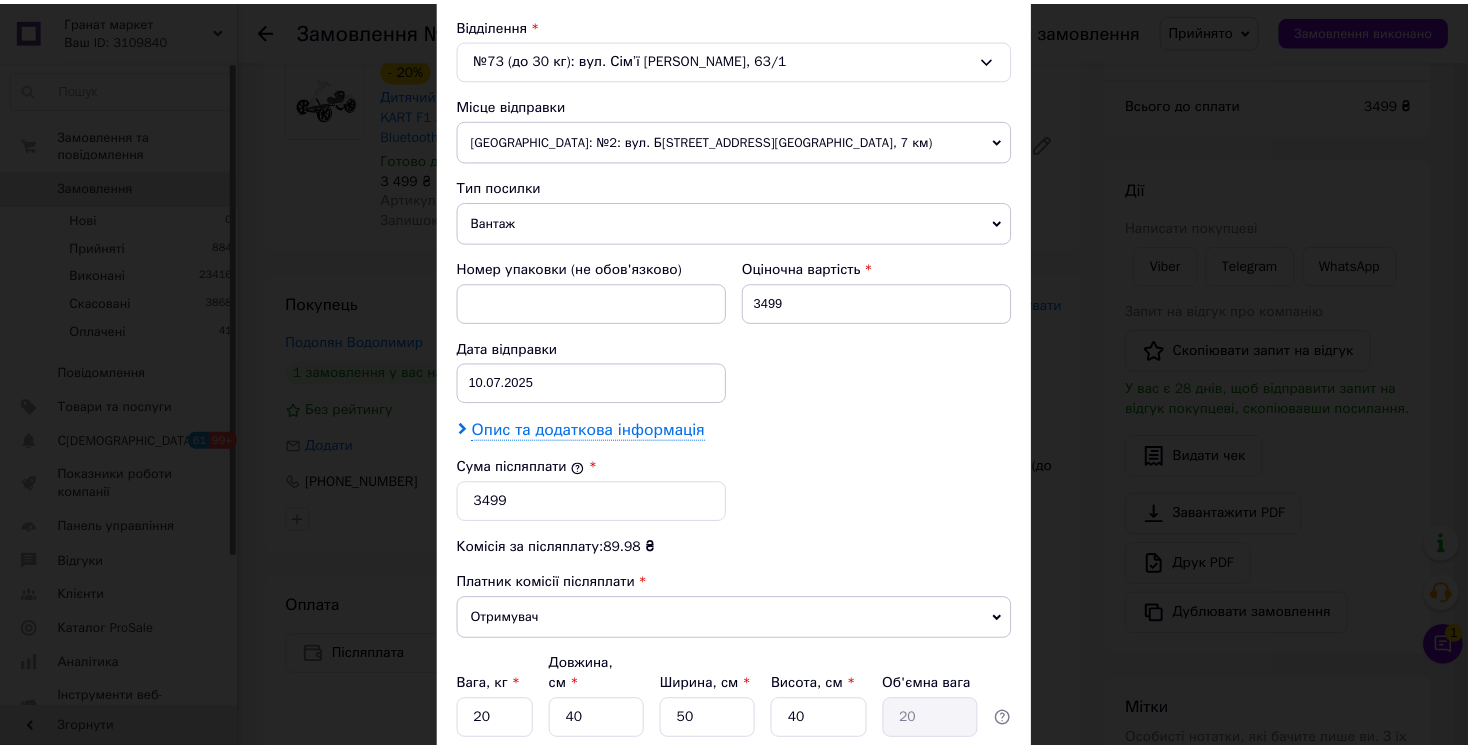 scroll, scrollTop: 772, scrollLeft: 0, axis: vertical 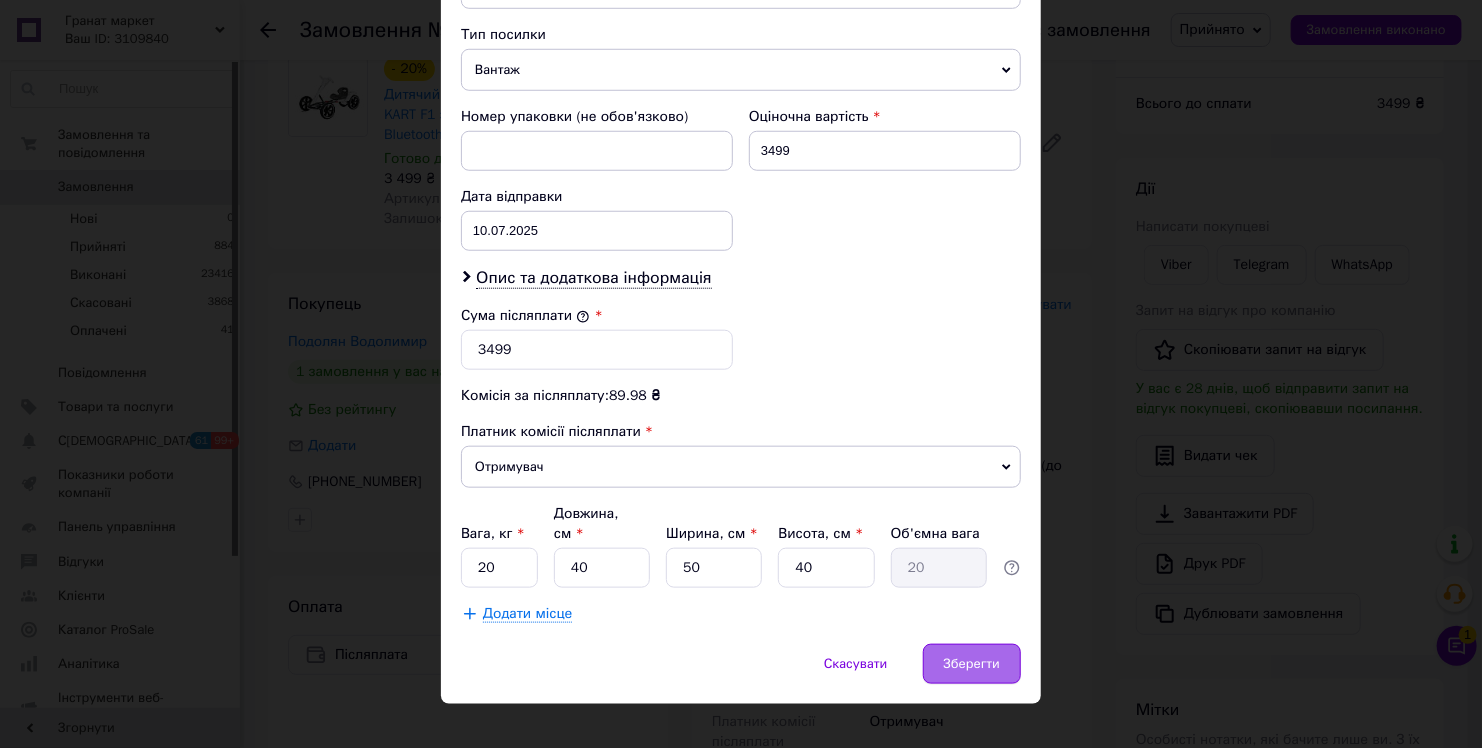 click on "Зберегти" at bounding box center (972, 664) 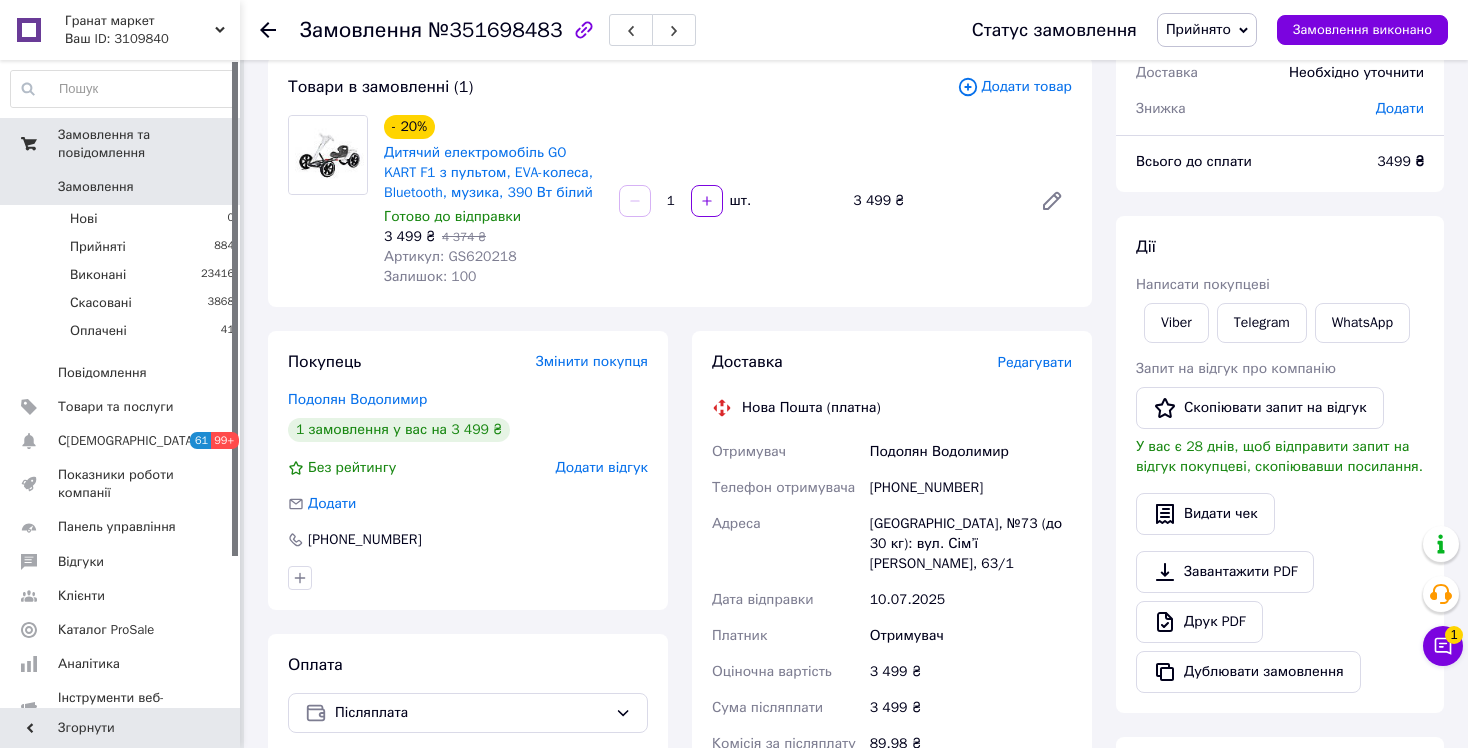 scroll, scrollTop: 0, scrollLeft: 0, axis: both 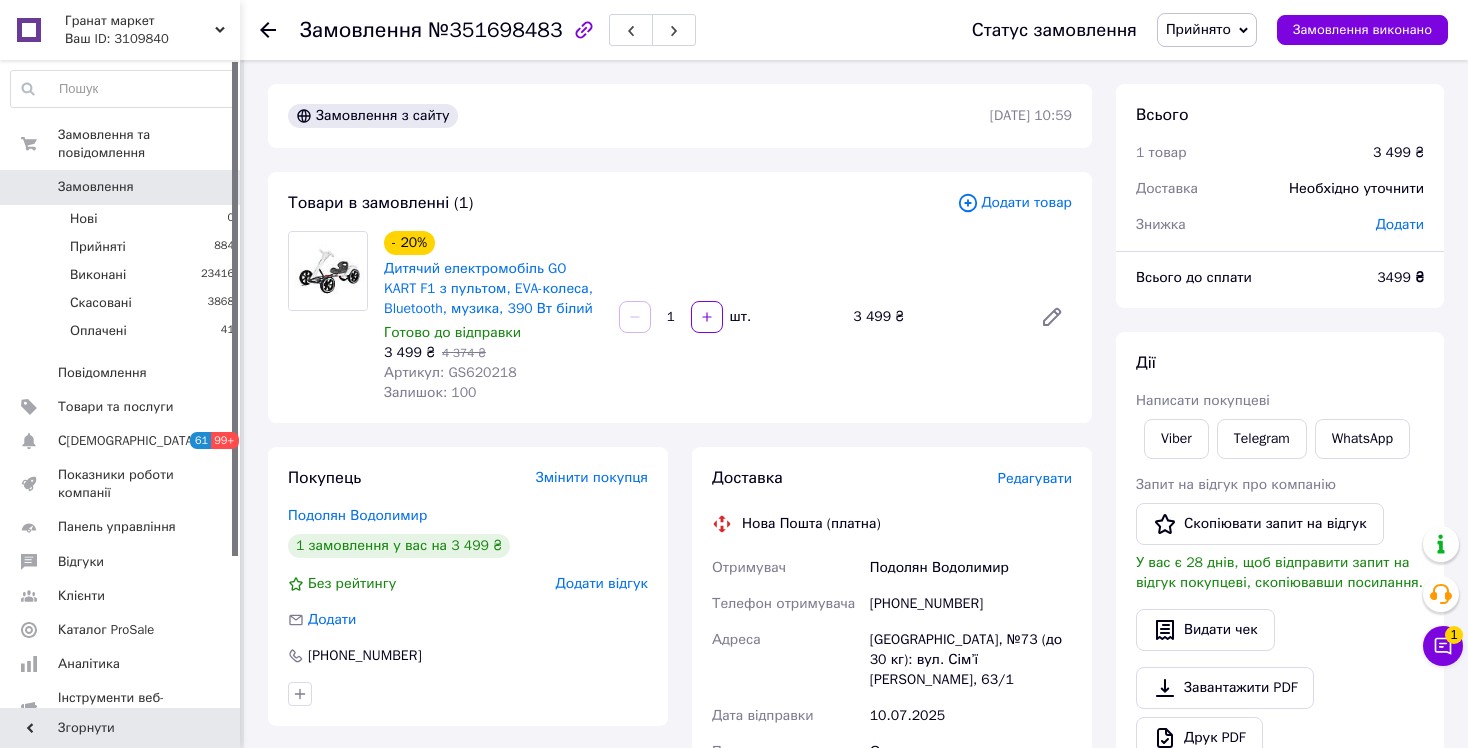click at bounding box center [29, 187] 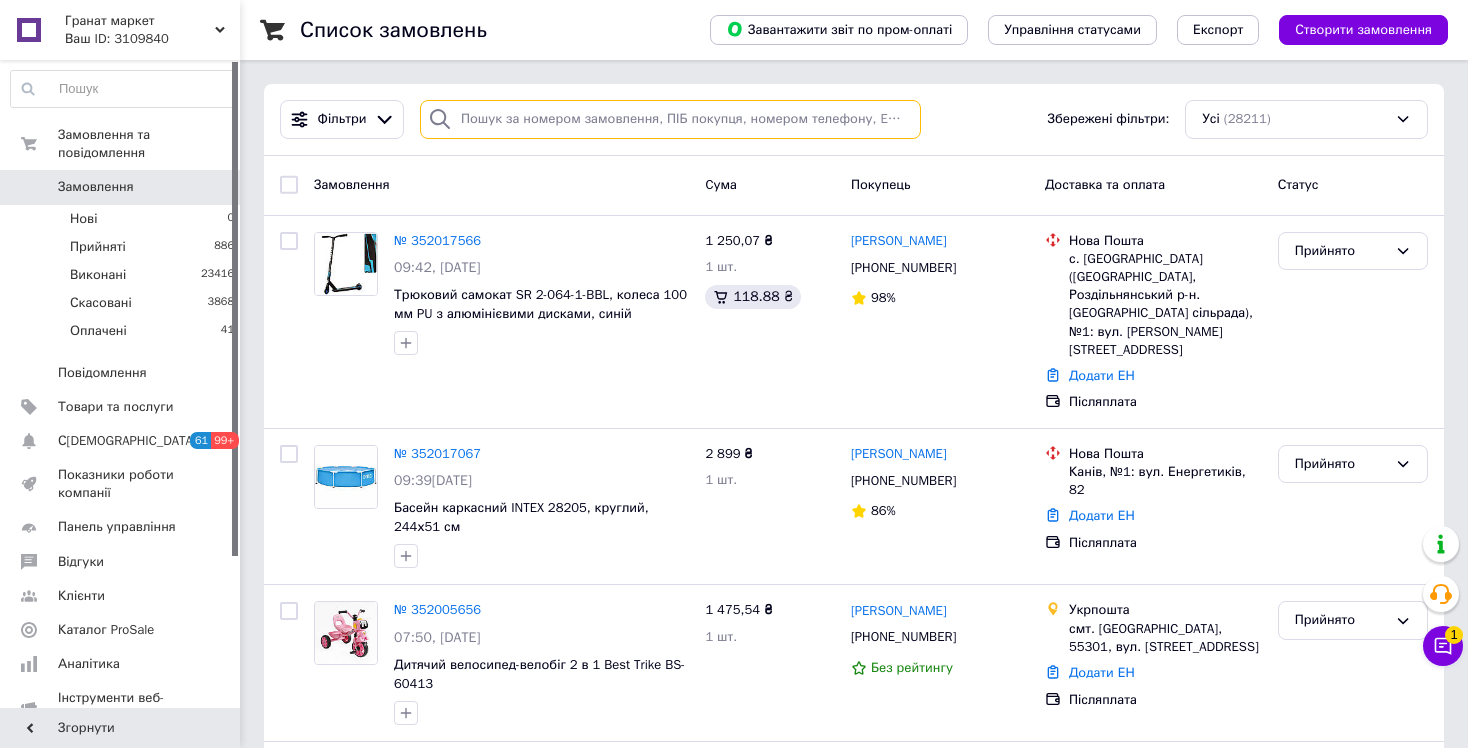 click at bounding box center [670, 119] 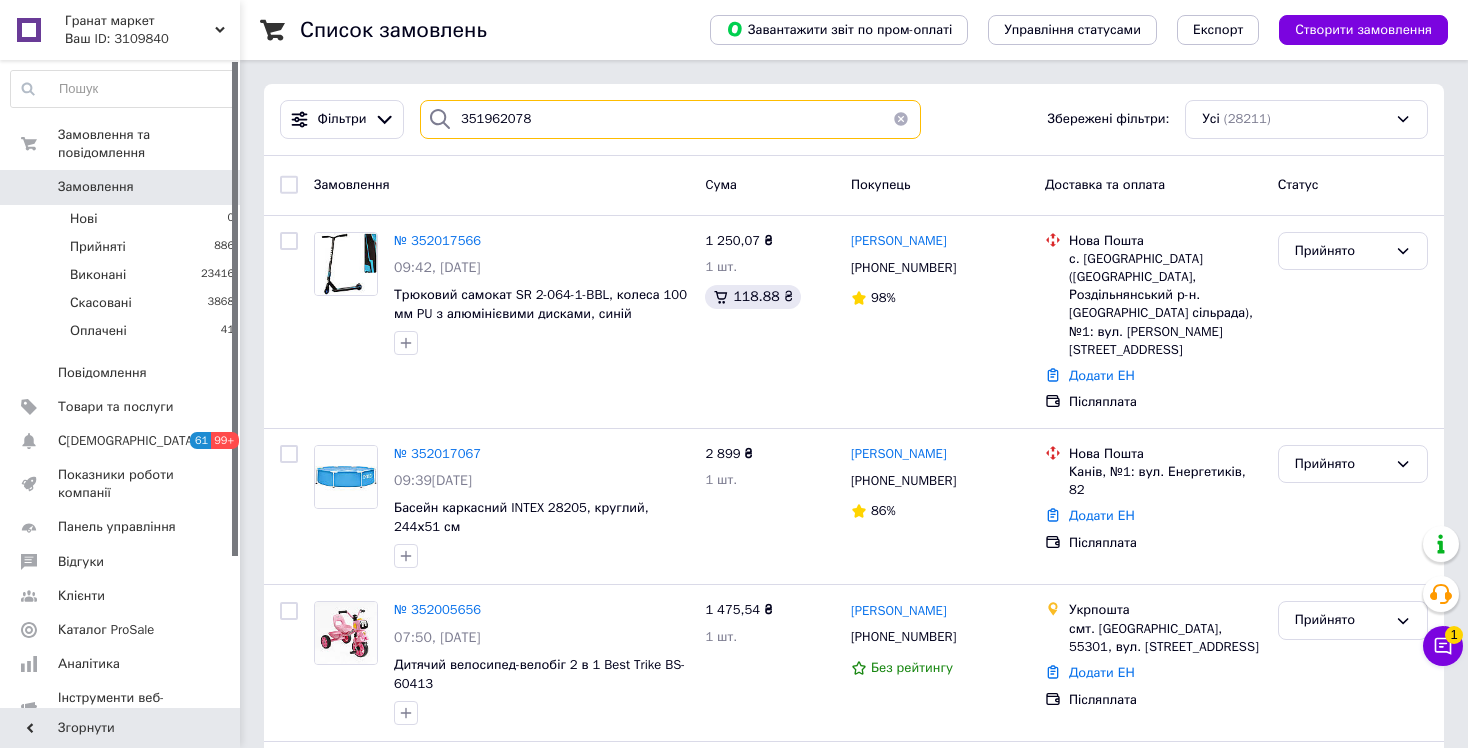 type on "351962078" 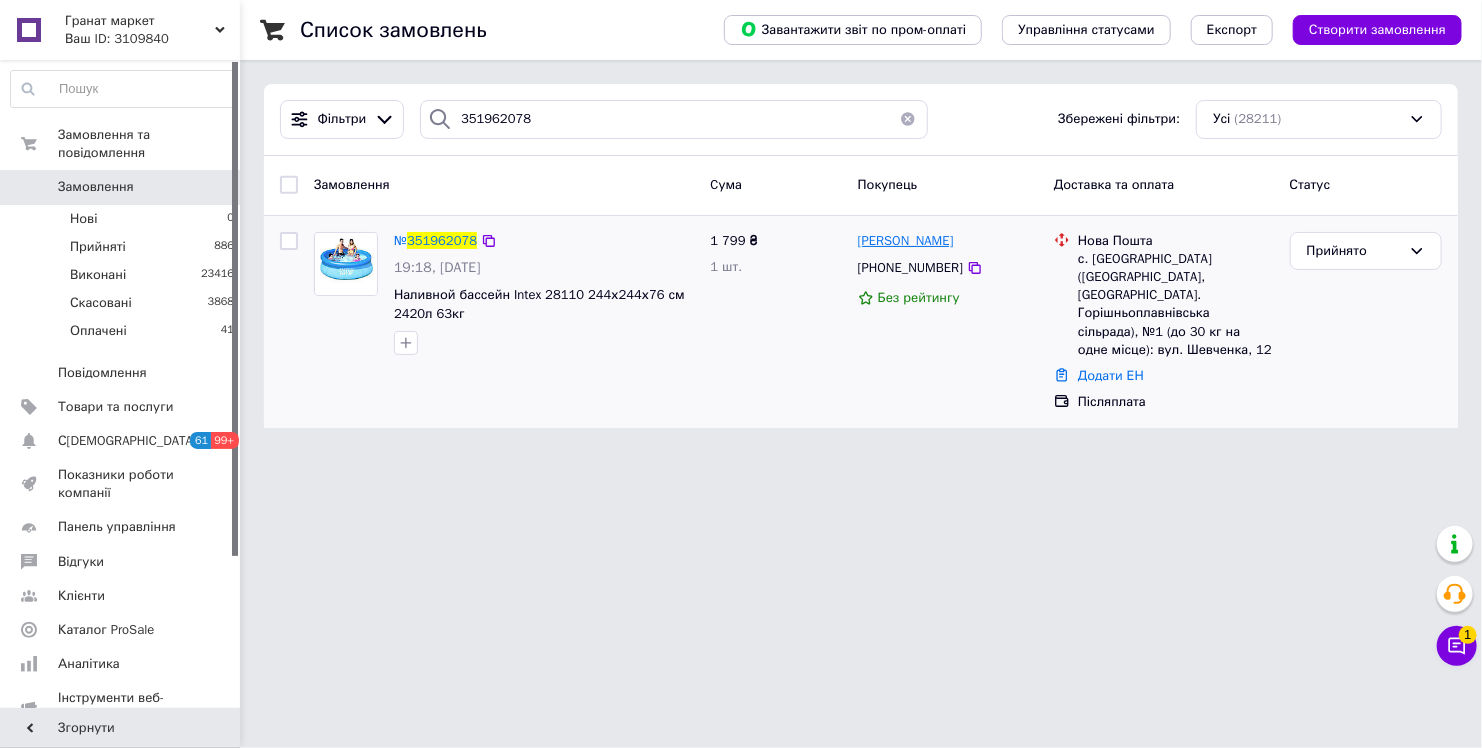 click on "[PERSON_NAME]" at bounding box center (906, 240) 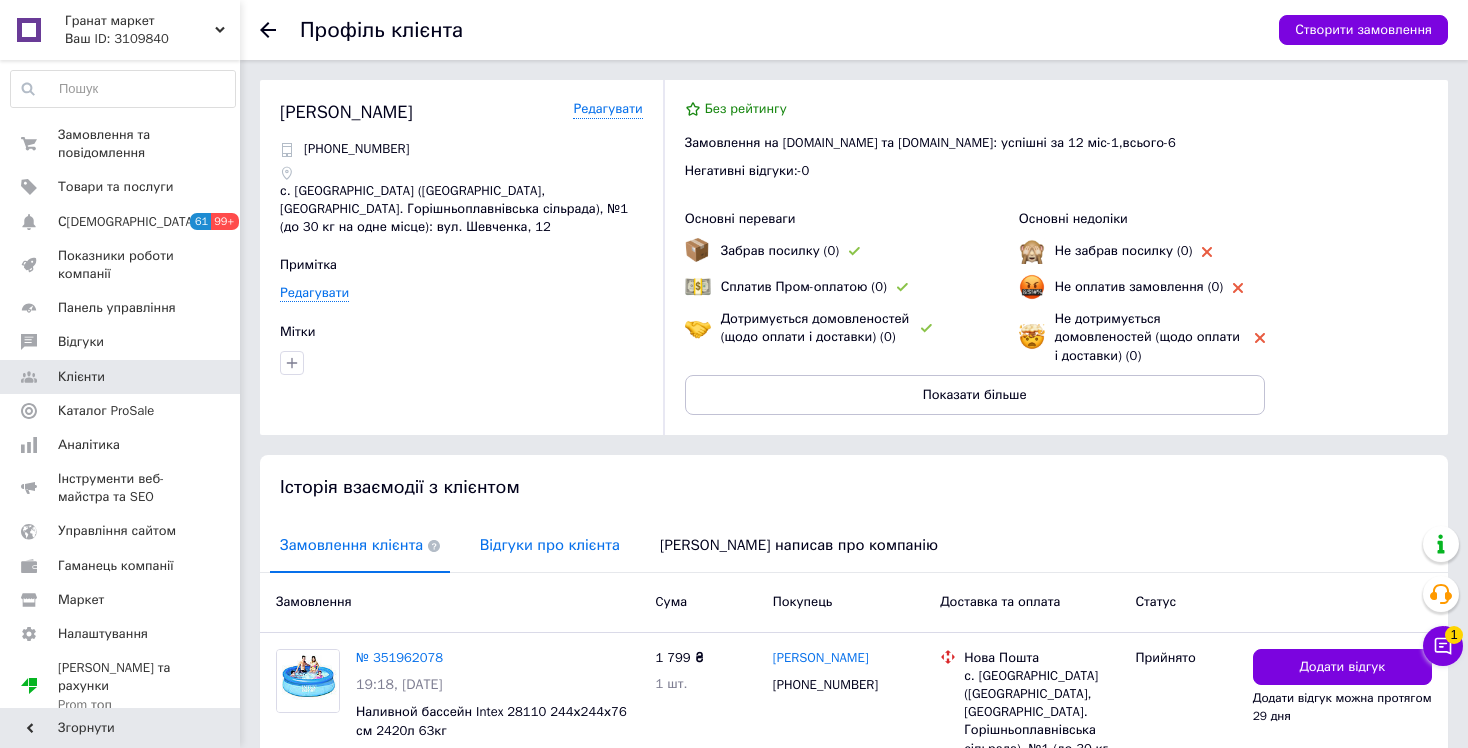 click on "Відгуки про клієнта" at bounding box center [550, 545] 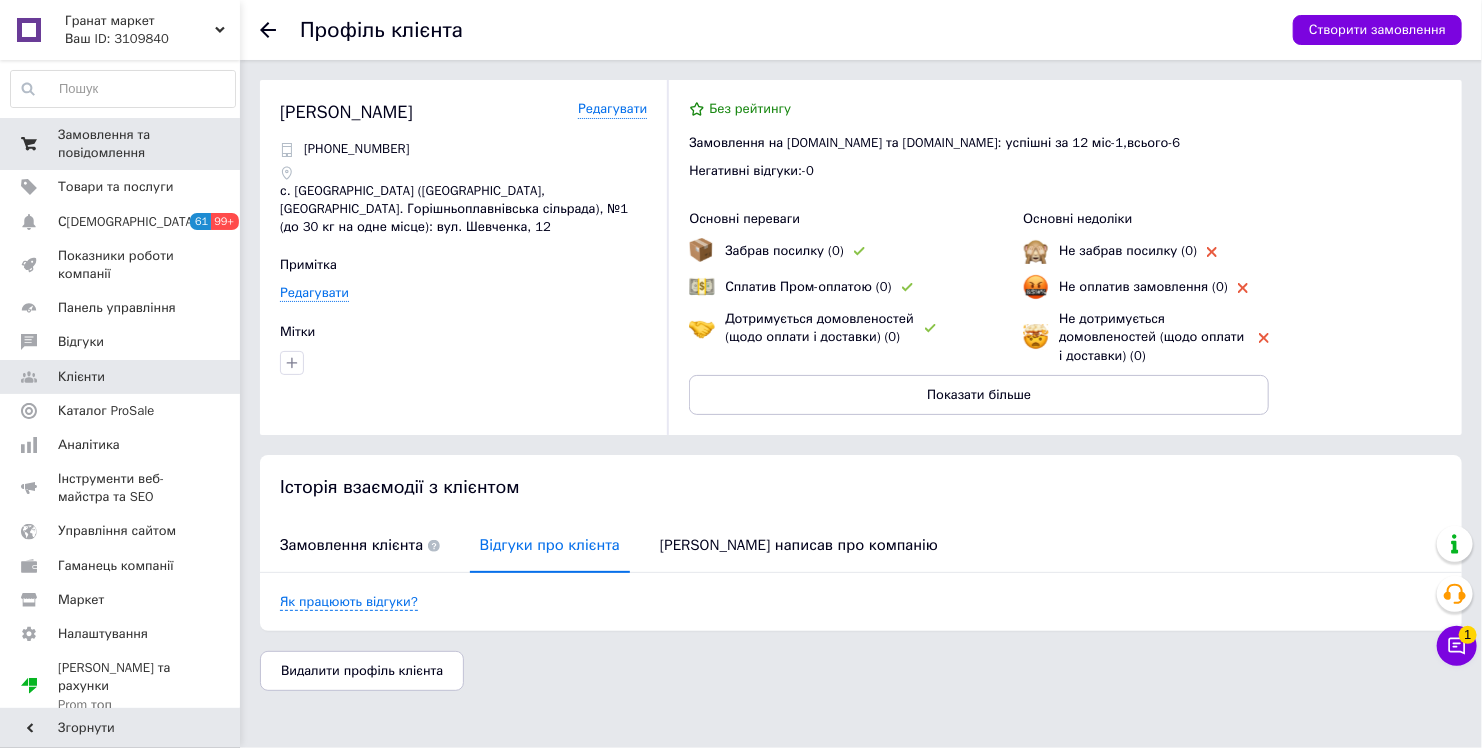 click on "Замовлення та повідомлення" at bounding box center [121, 144] 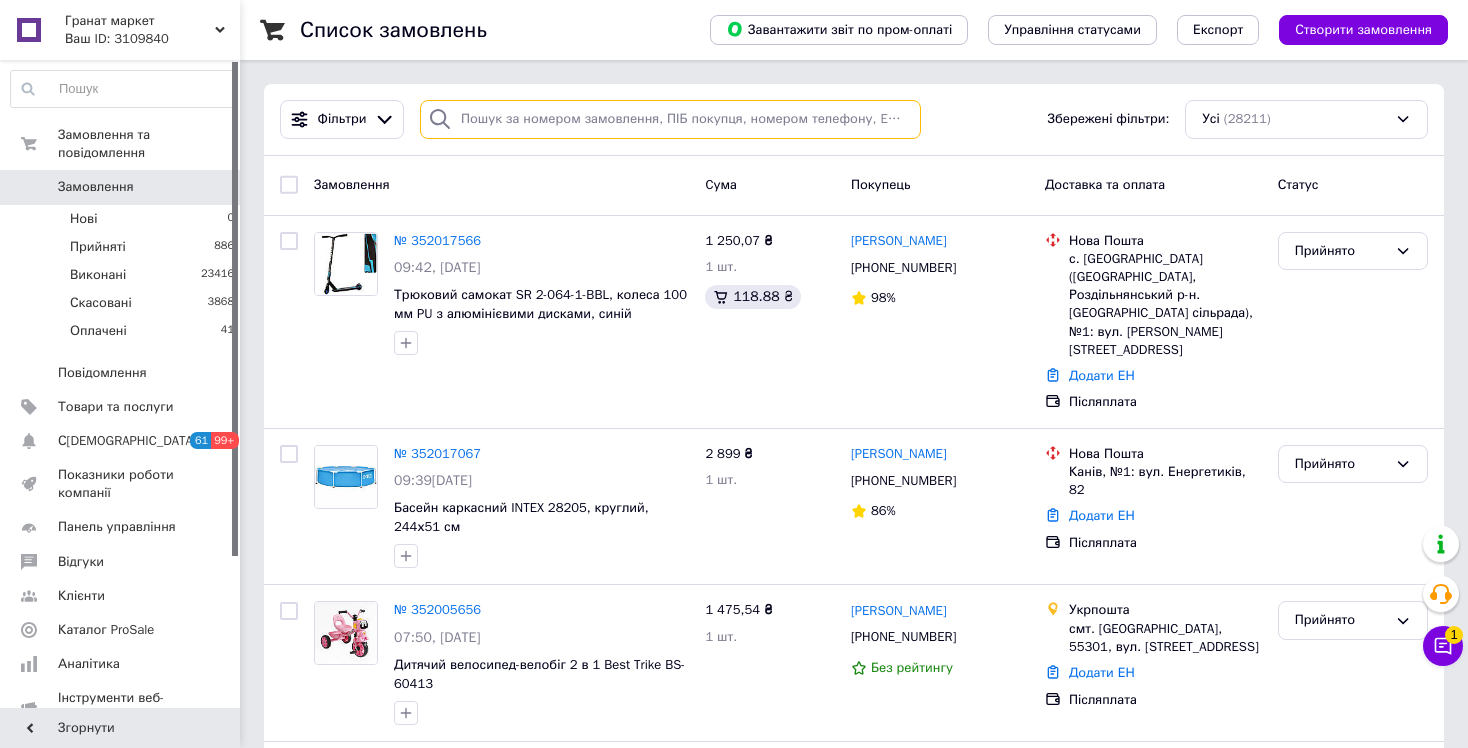 click at bounding box center (670, 119) 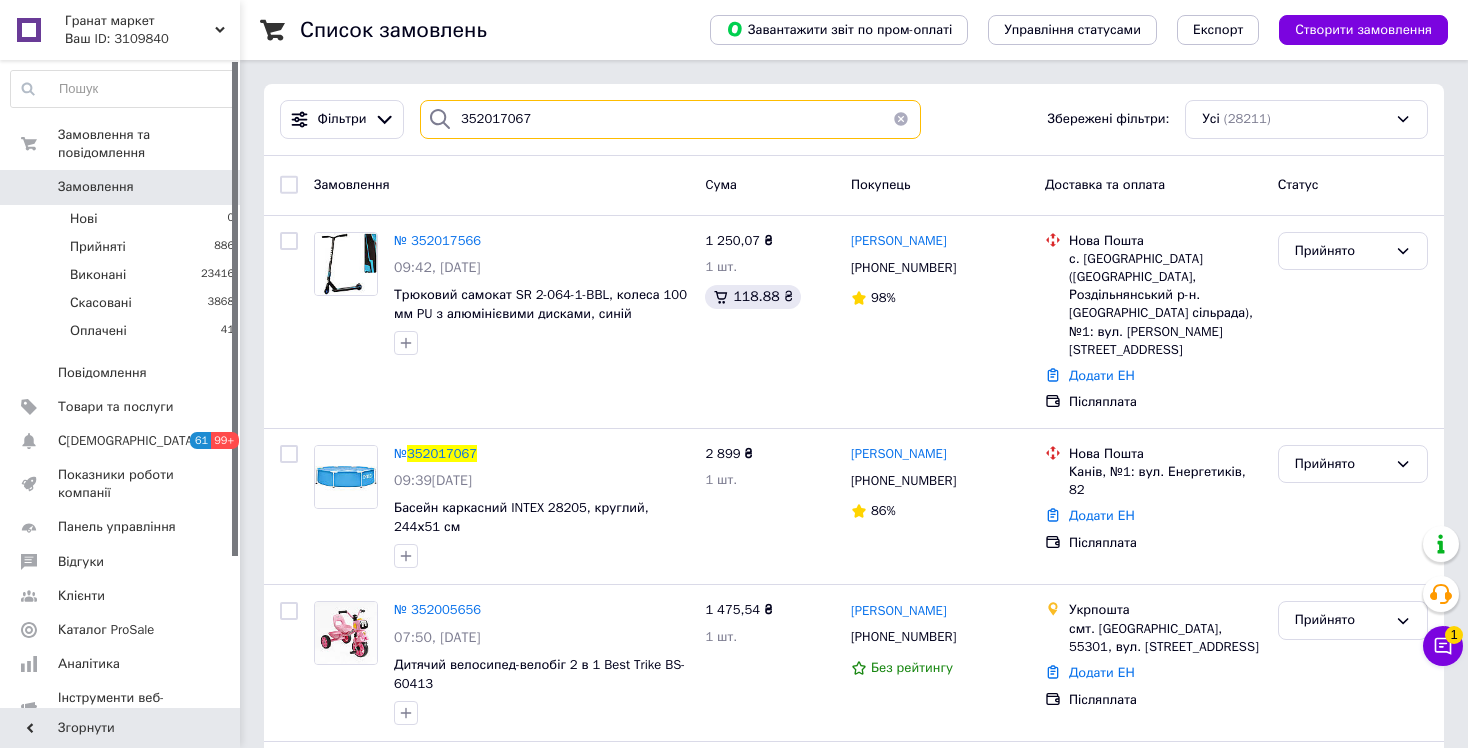 type on "352017067" 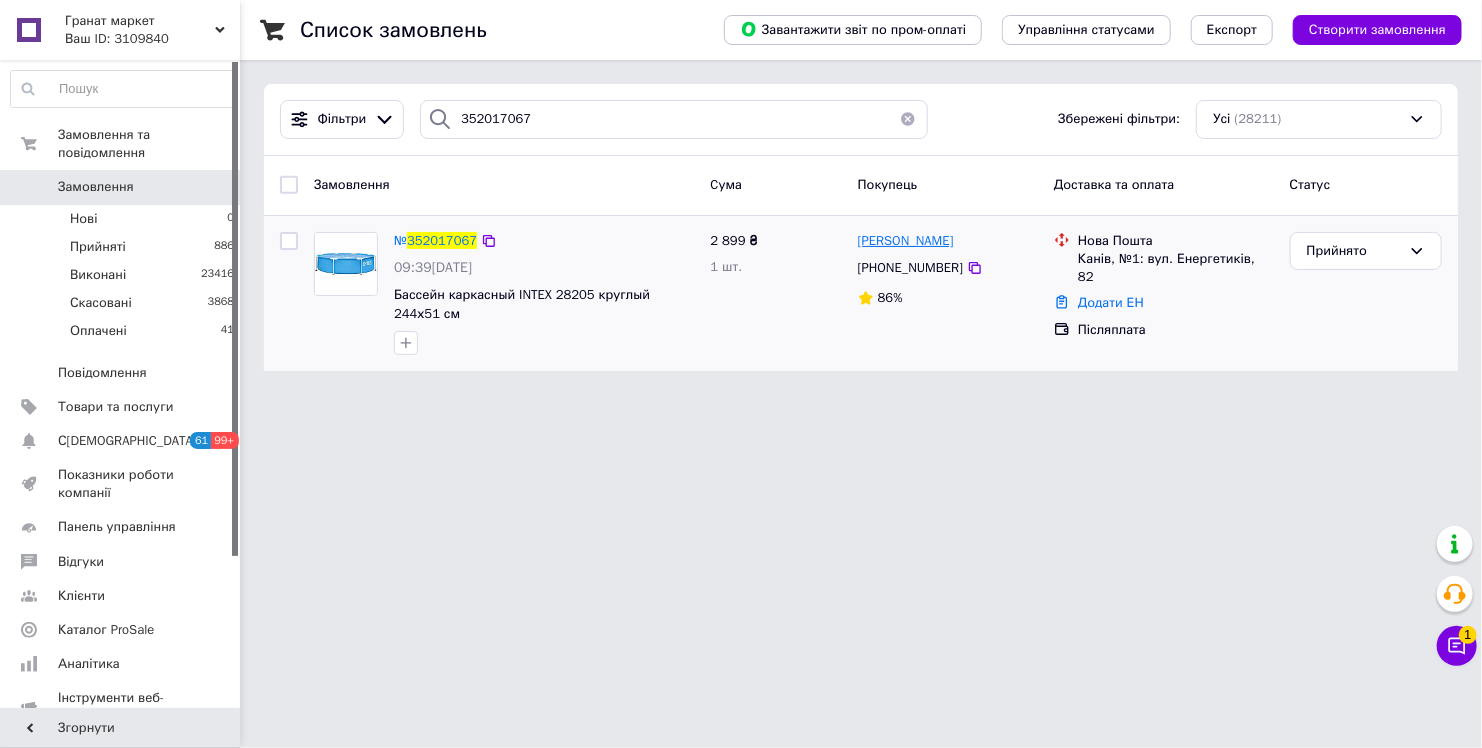 click on "[PERSON_NAME]" at bounding box center (906, 240) 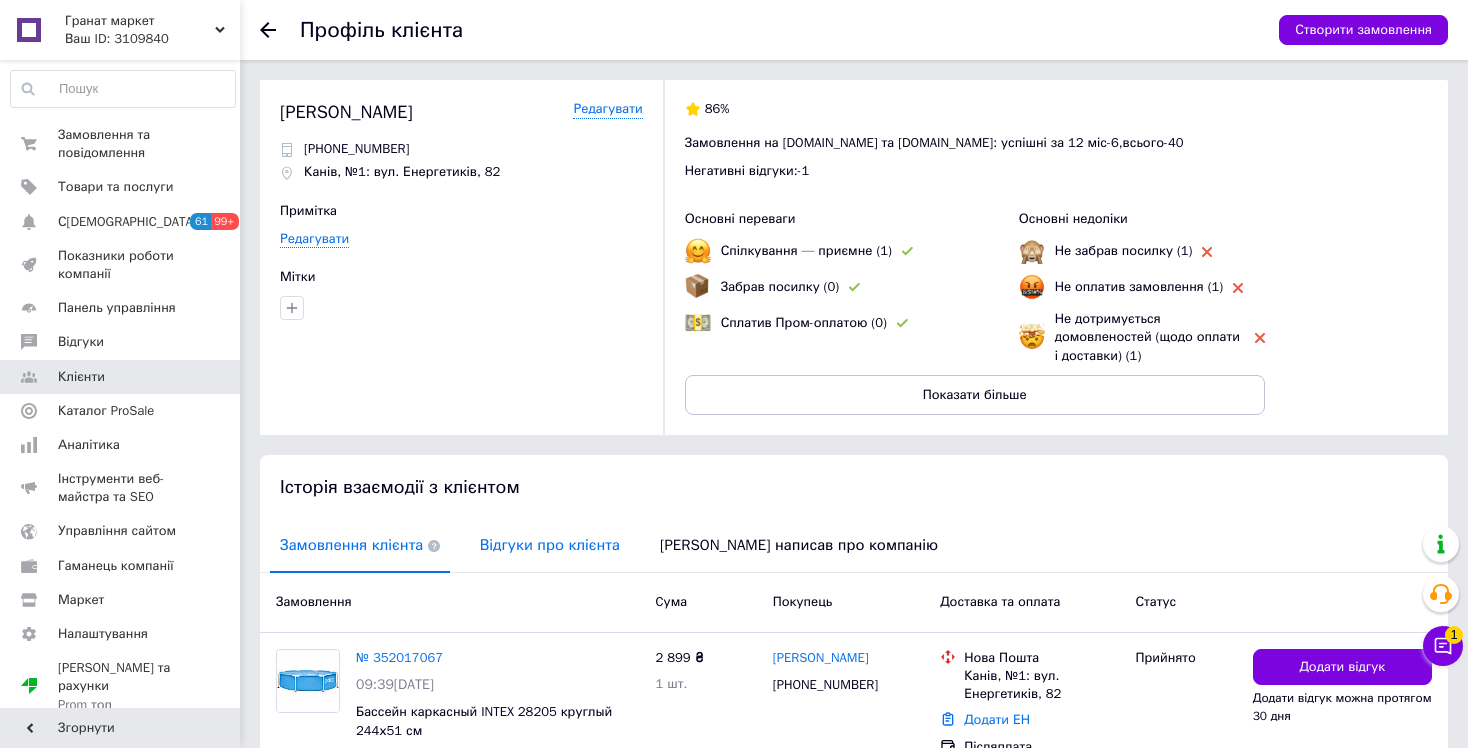 click on "Відгуки про клієнта" at bounding box center (550, 545) 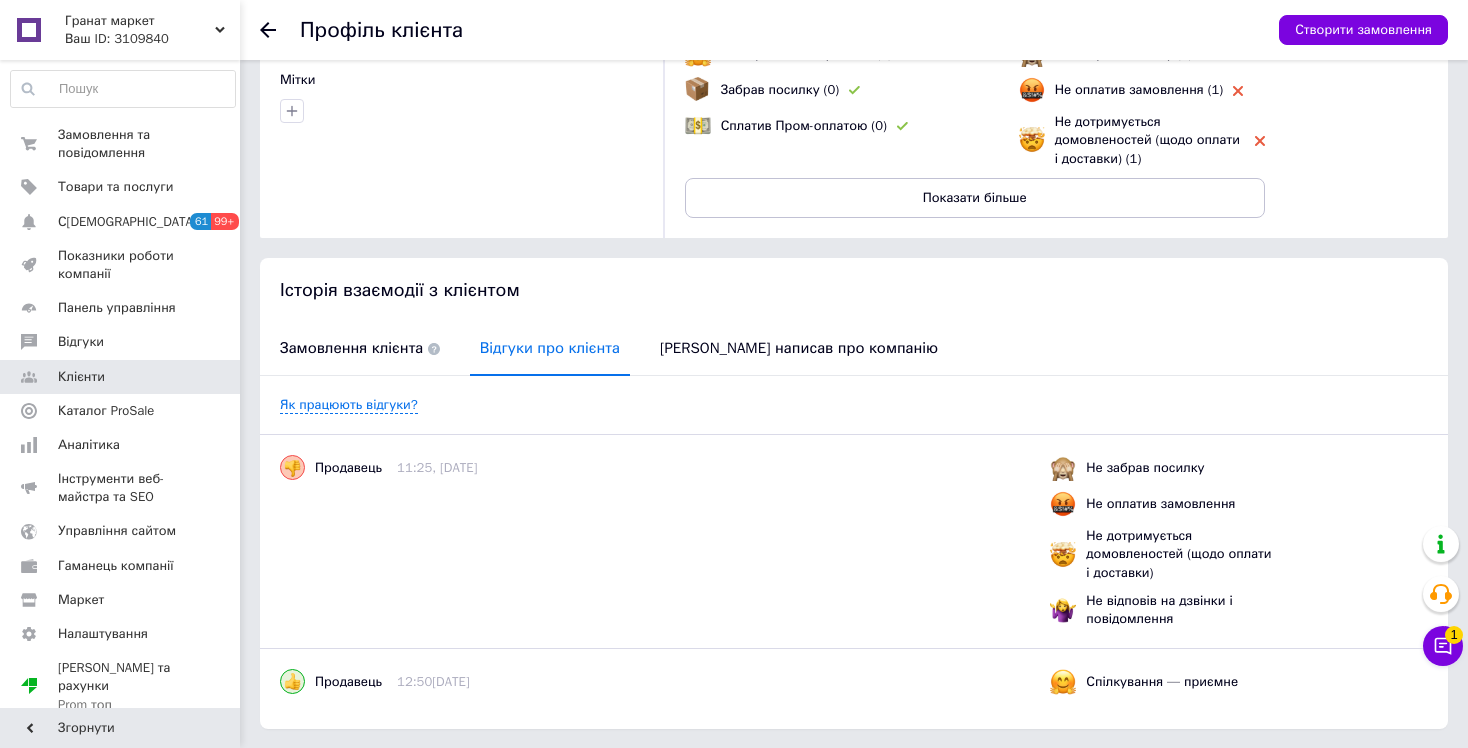 scroll, scrollTop: 256, scrollLeft: 0, axis: vertical 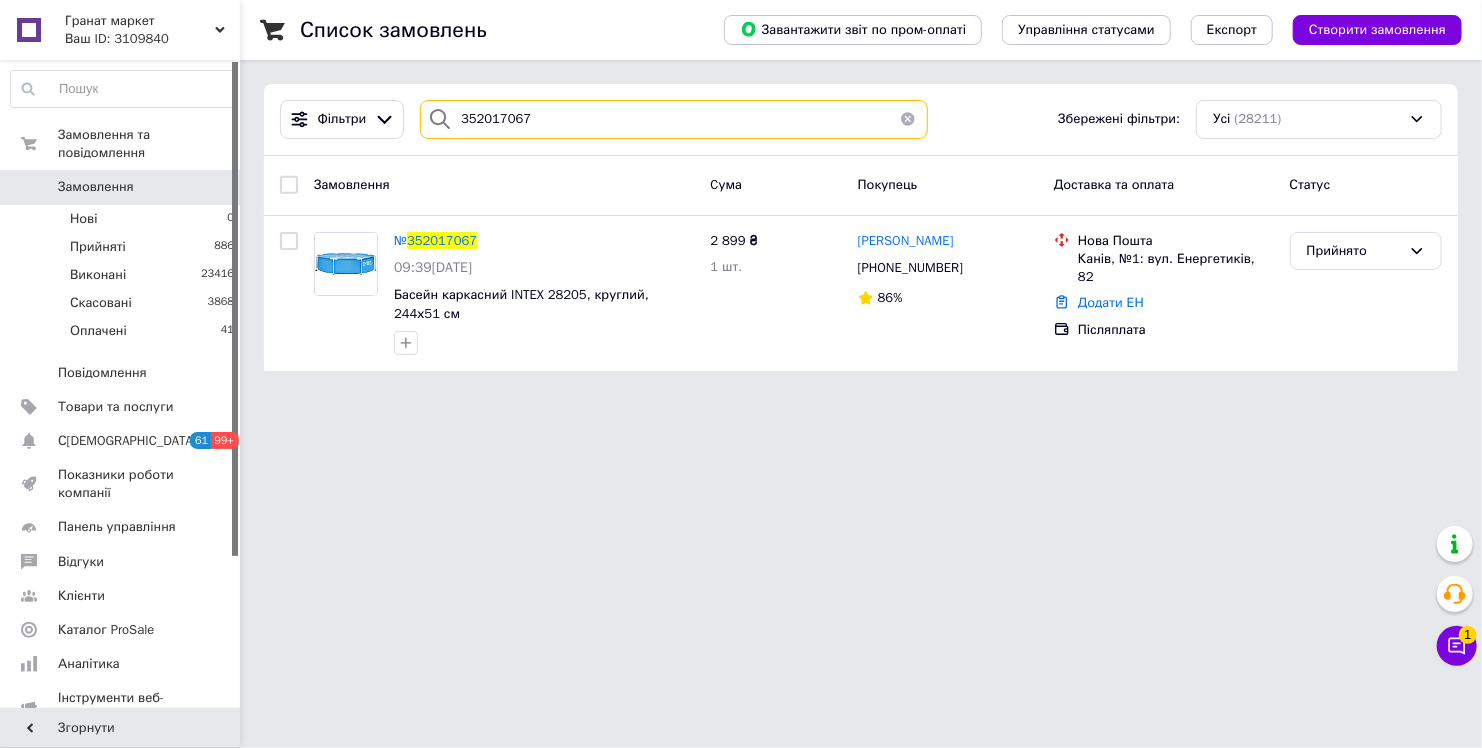 click on "352017067" at bounding box center [674, 119] 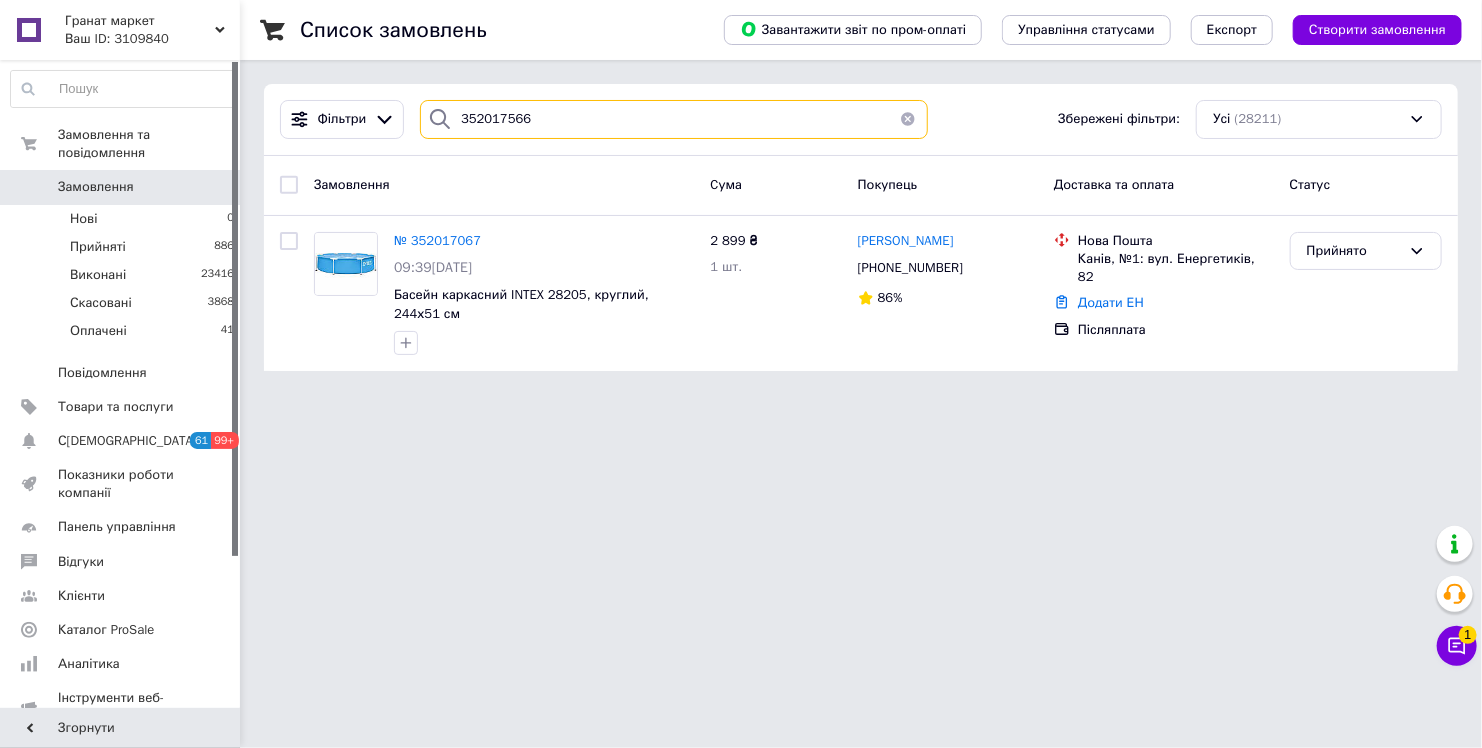 type on "352017566" 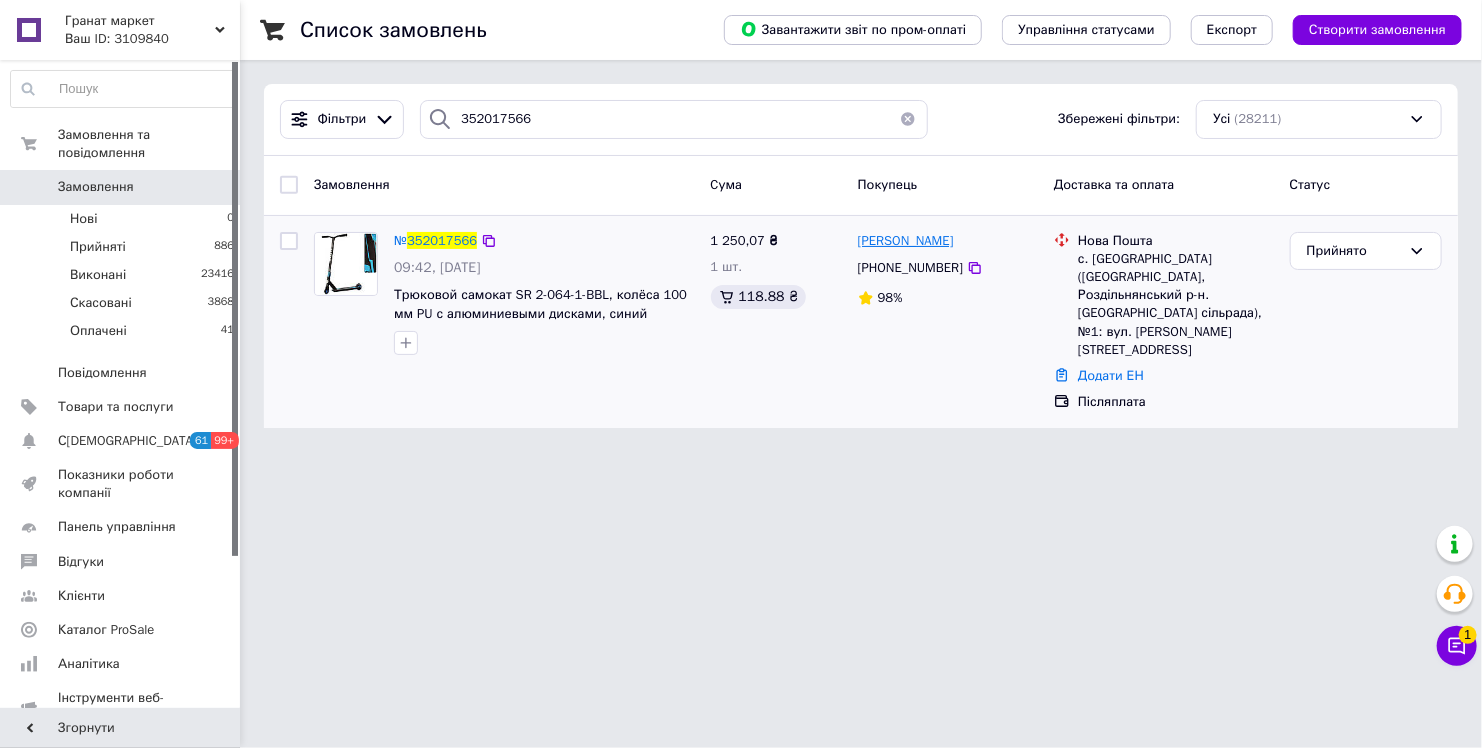 click on "[PERSON_NAME]" at bounding box center (906, 240) 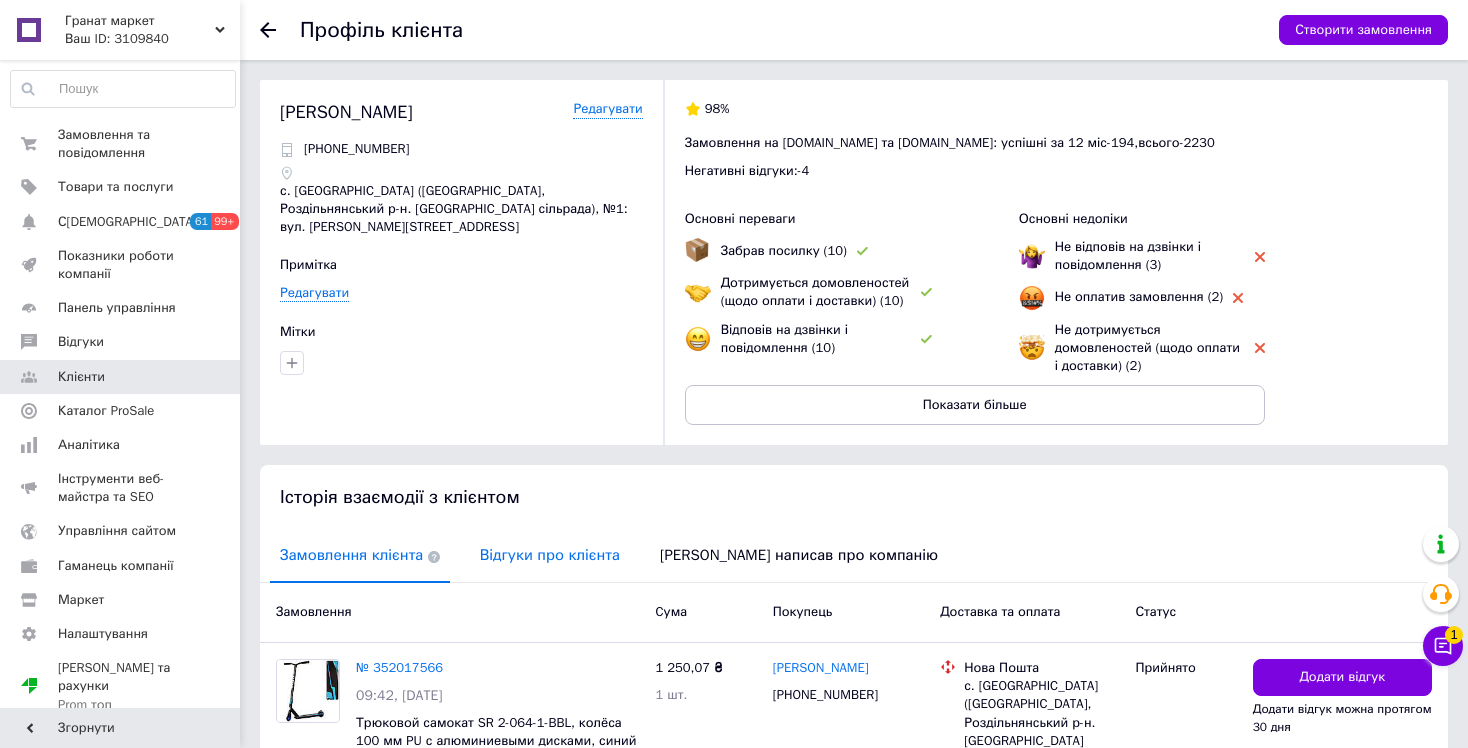 click on "Відгуки про клієнта" at bounding box center [550, 555] 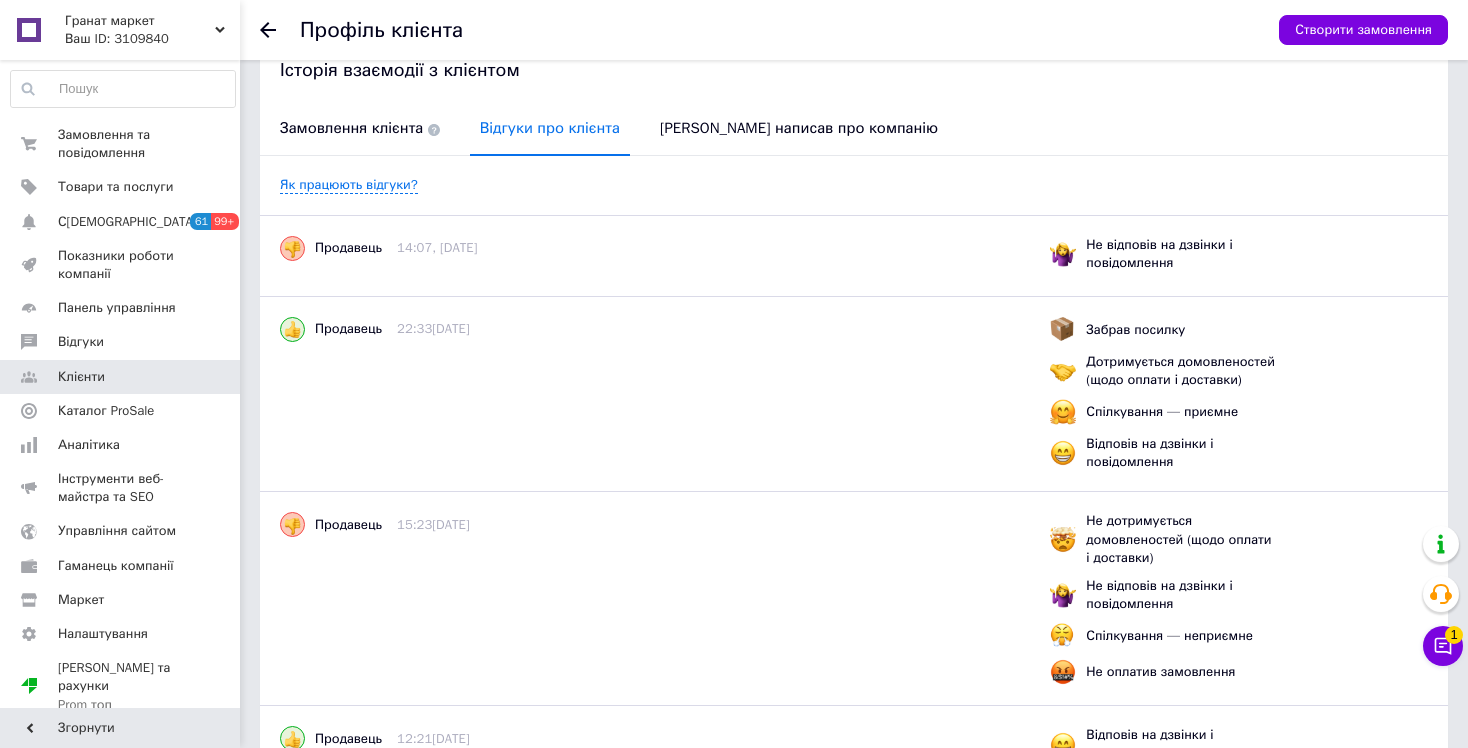 scroll, scrollTop: 600, scrollLeft: 0, axis: vertical 